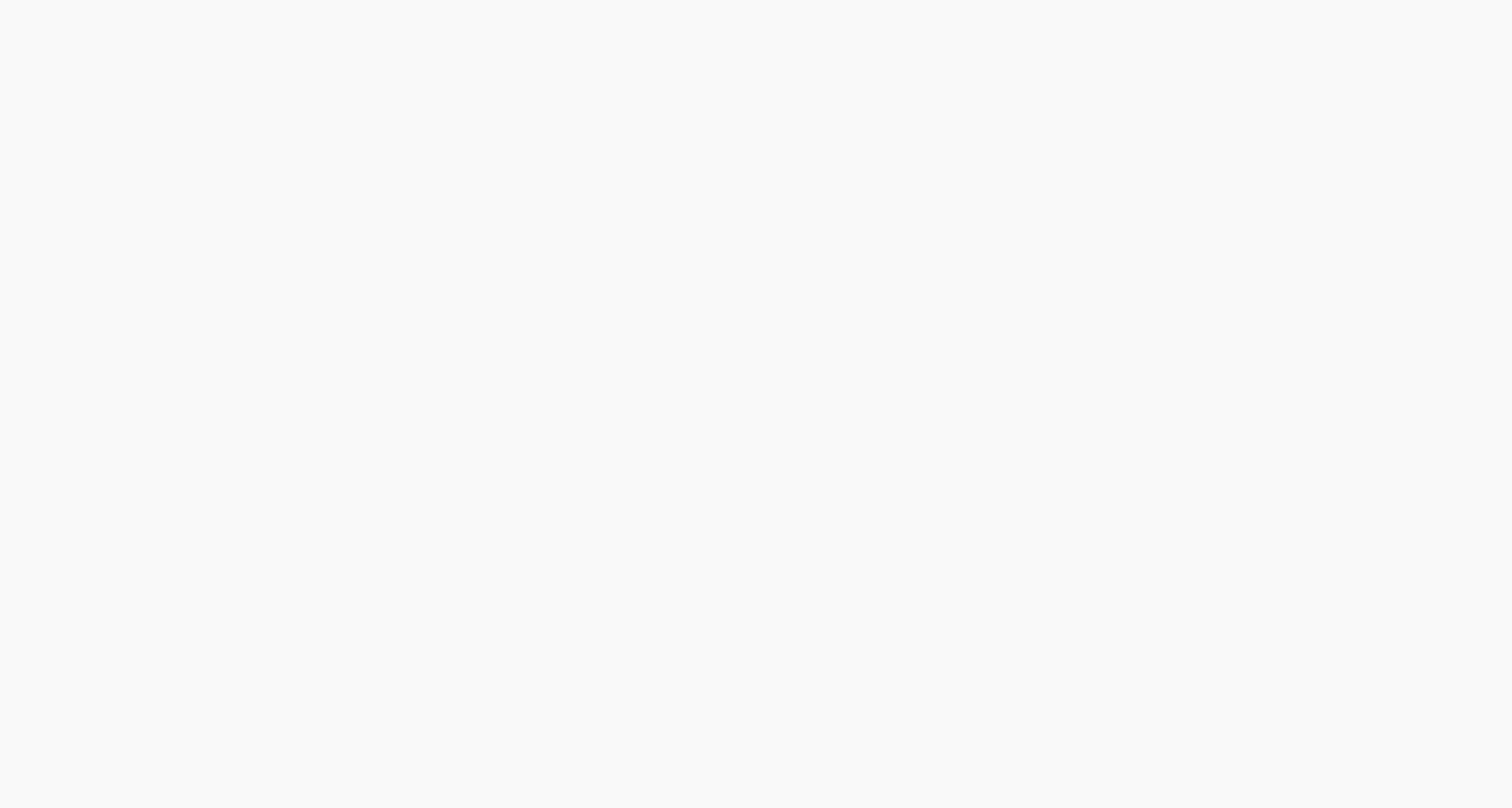 scroll, scrollTop: 0, scrollLeft: 0, axis: both 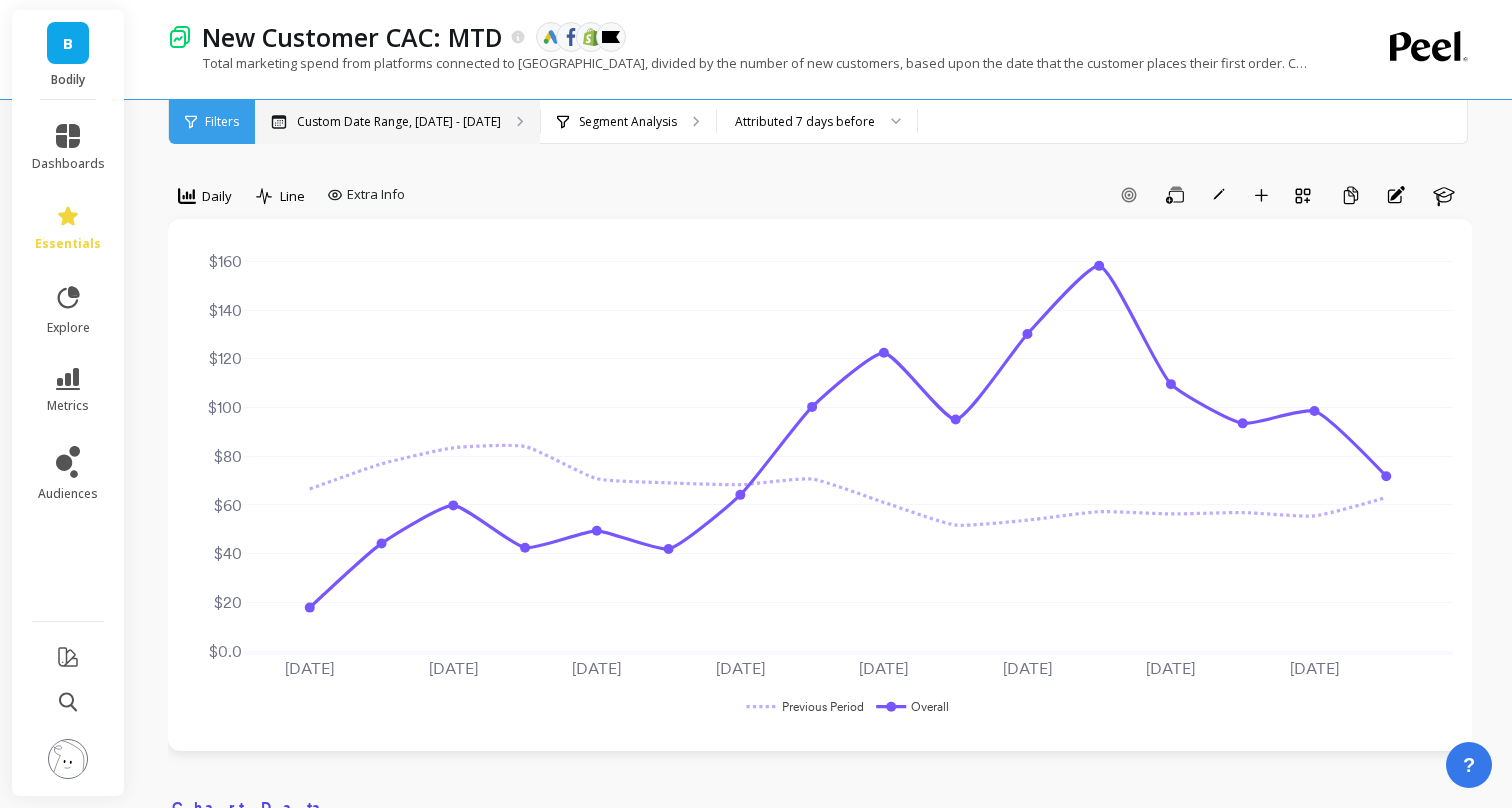 click on "Custom Date Range,  Jul 1 - Jul 16" at bounding box center [399, 122] 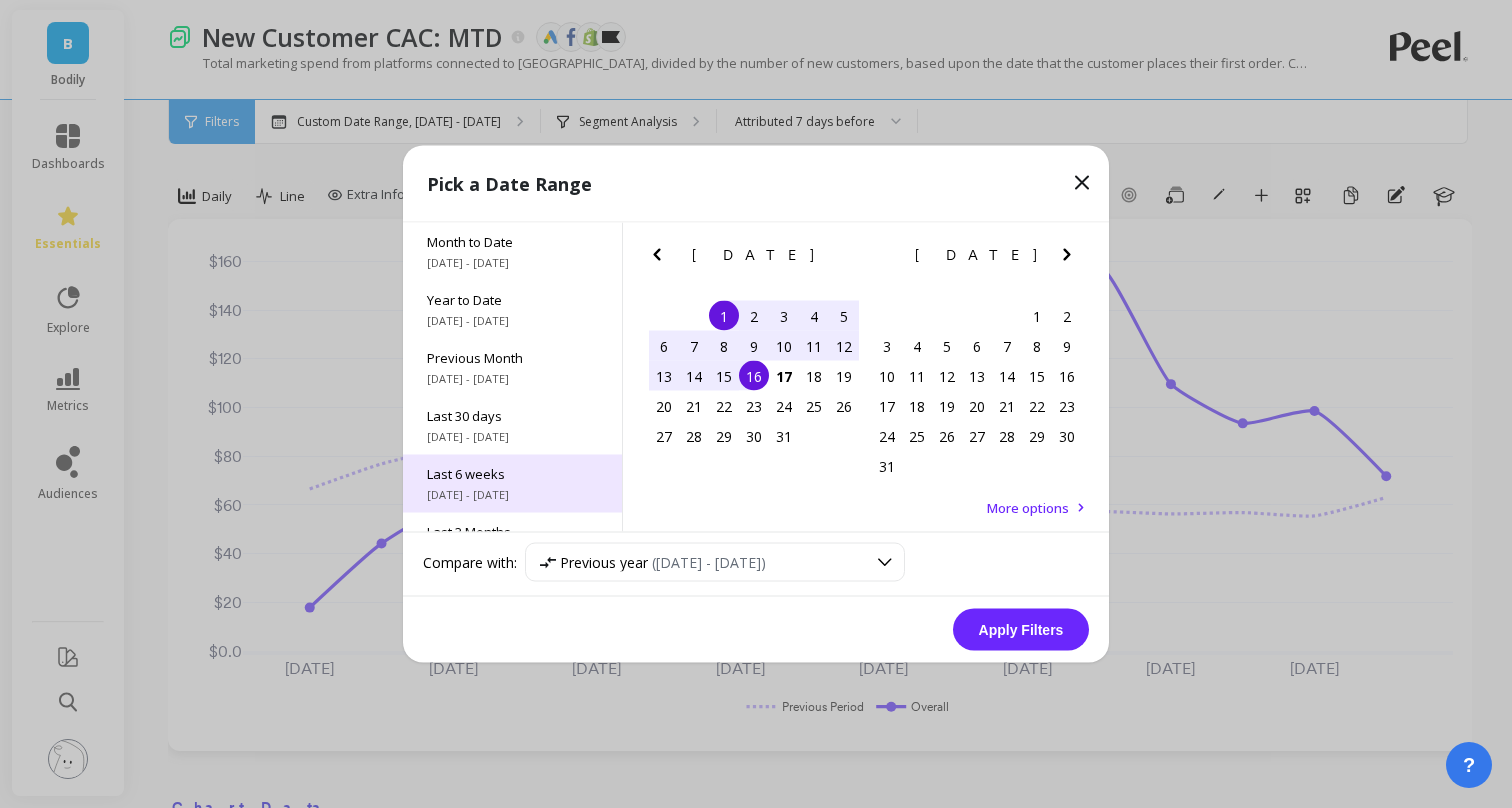 scroll, scrollTop: 271, scrollLeft: 0, axis: vertical 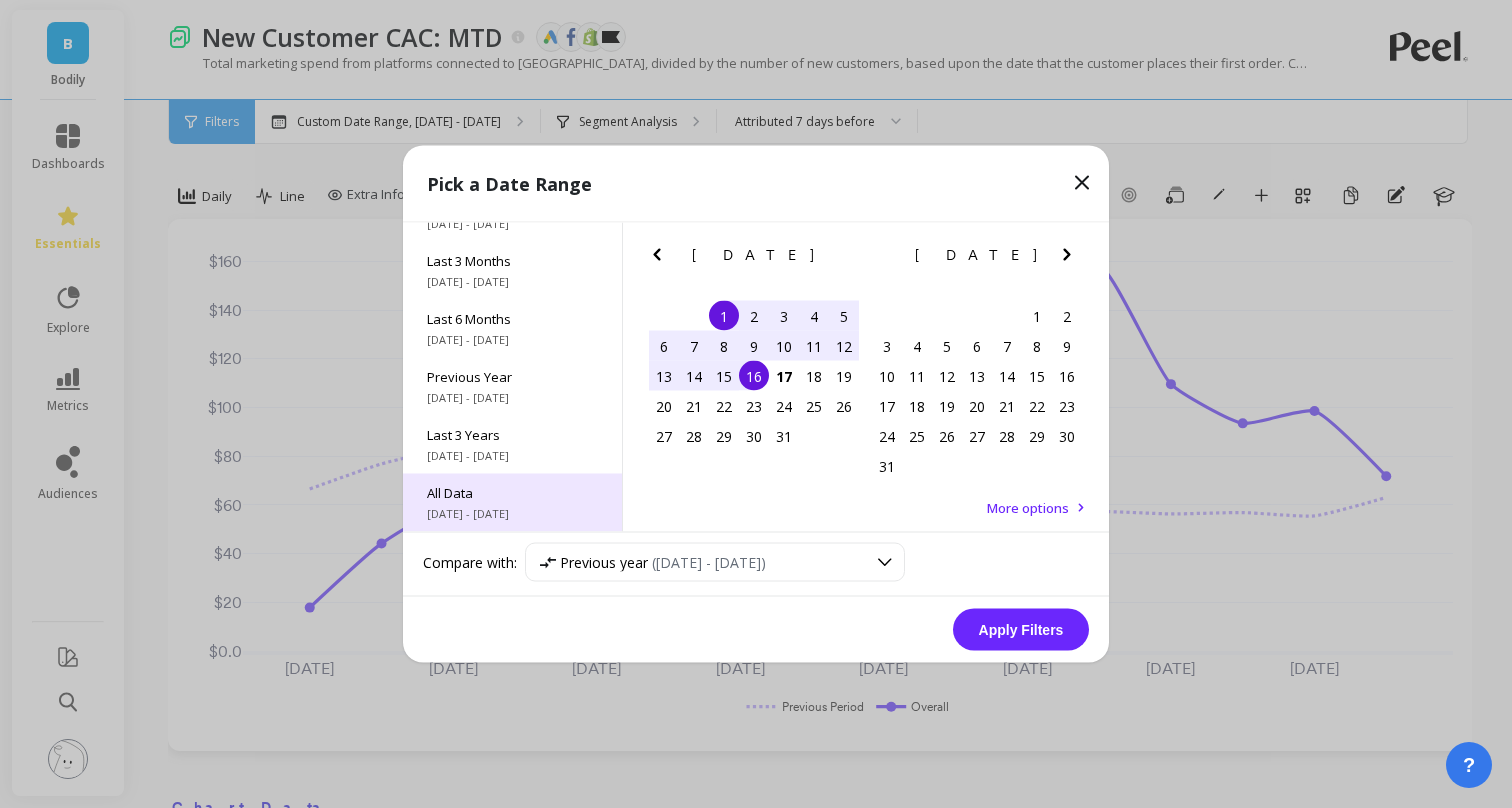 click on "All Data" at bounding box center (512, 493) 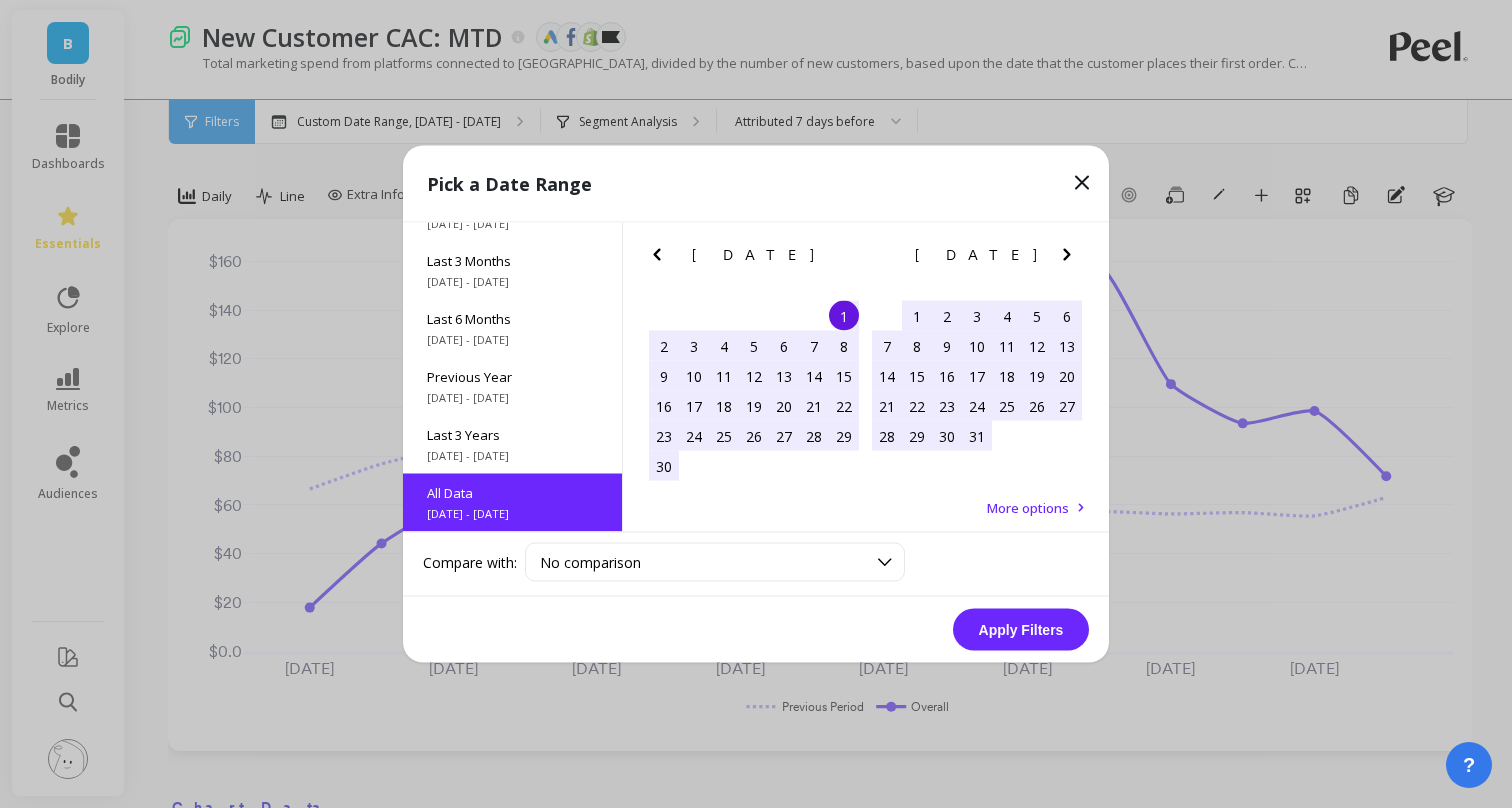 scroll, scrollTop: 1, scrollLeft: 0, axis: vertical 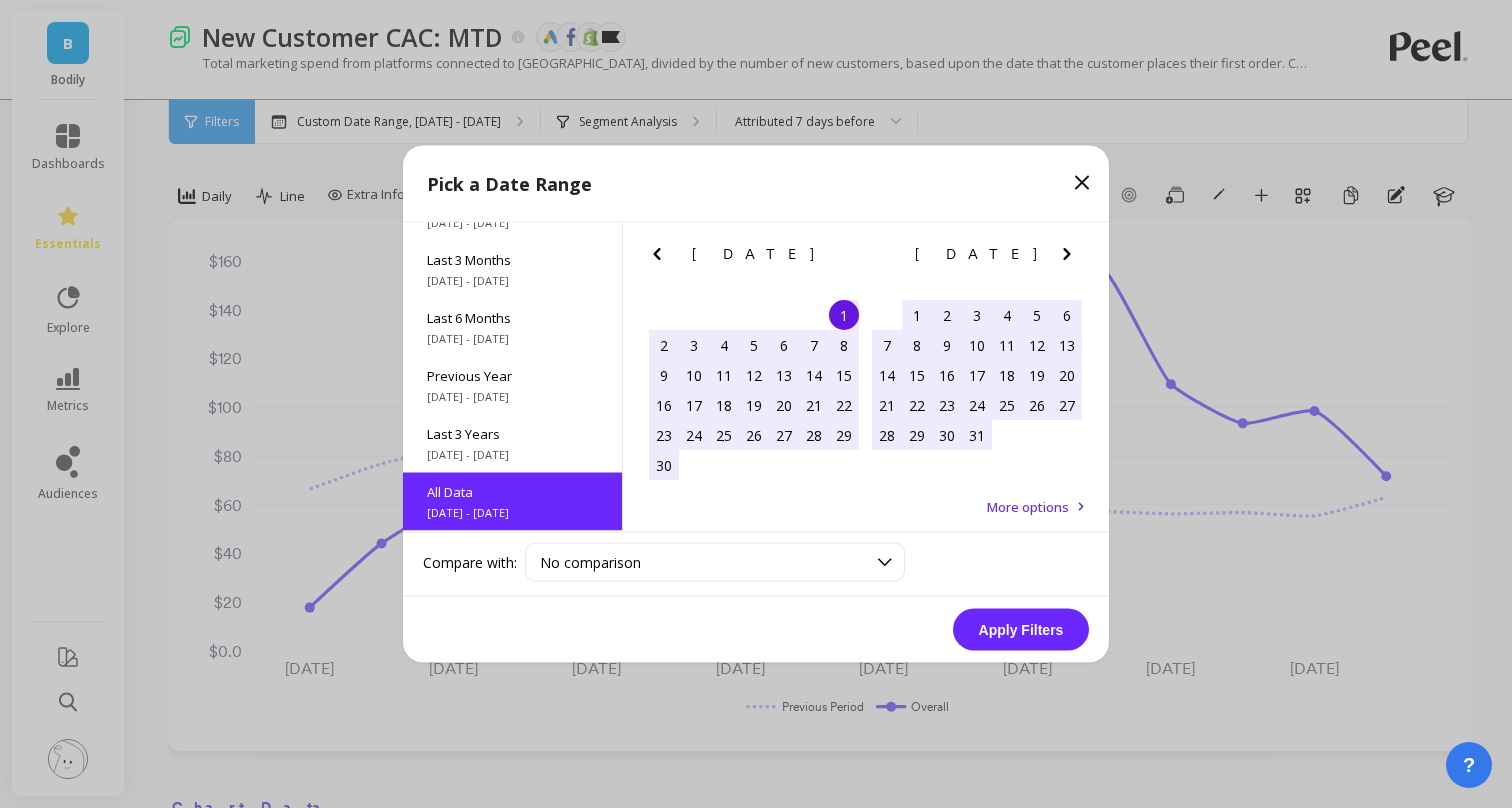 click on "Apply Filters" at bounding box center [1021, 630] 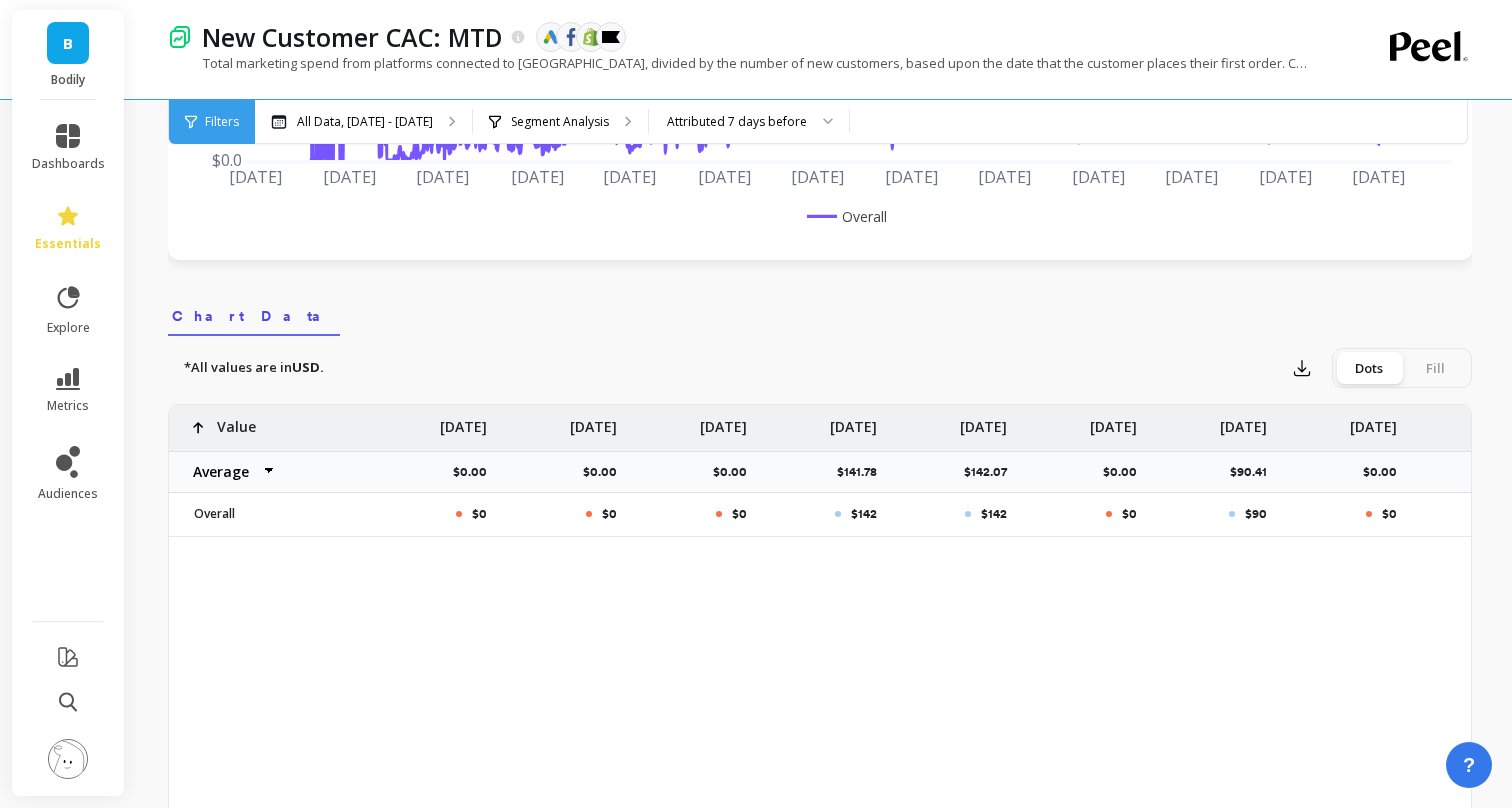 scroll, scrollTop: 530, scrollLeft: 0, axis: vertical 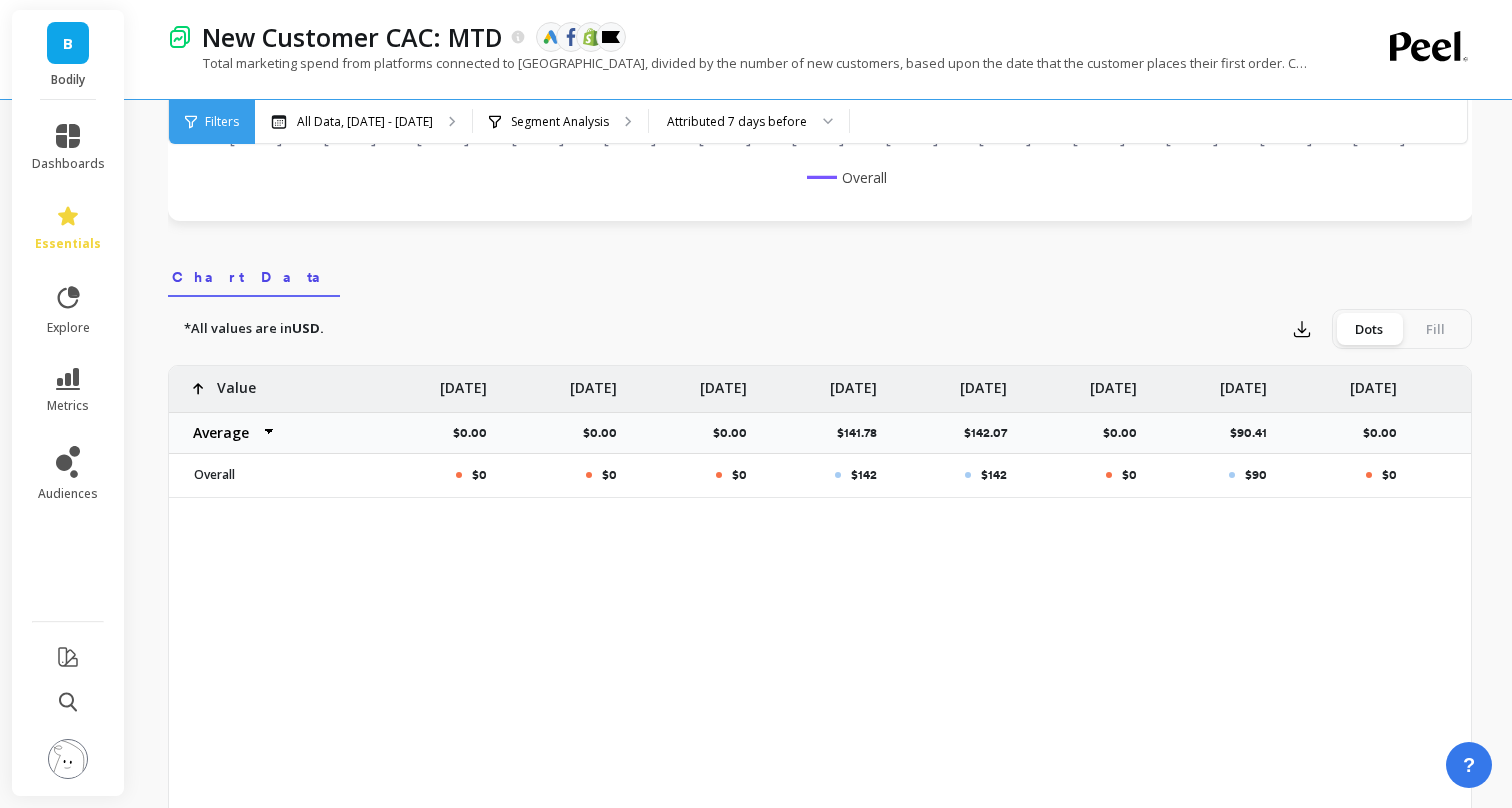click on "*All values are in  USD. Export Dots Fill" at bounding box center [820, 329] 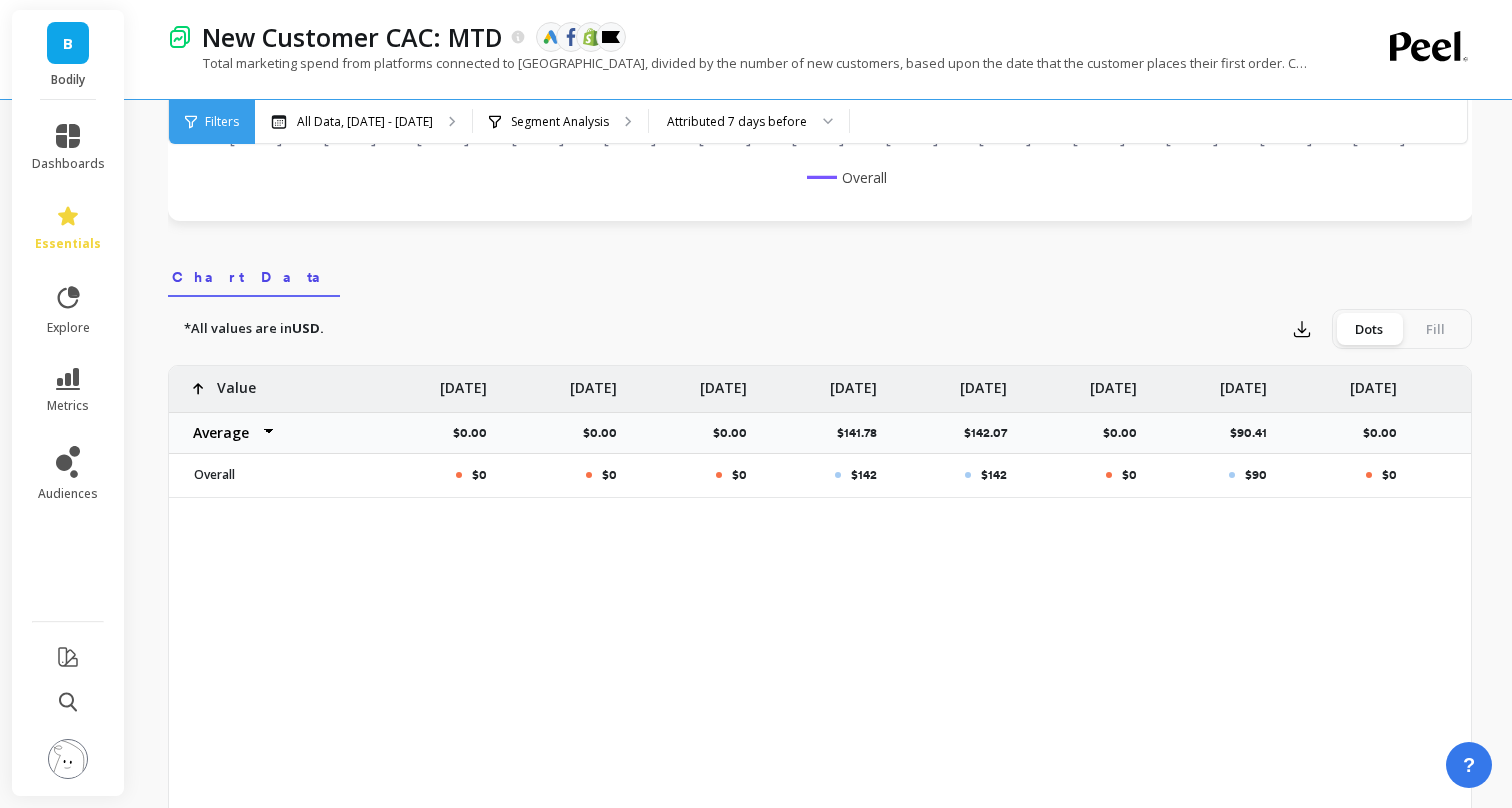 click on "Average Sum Max Min" at bounding box center (229, 433) 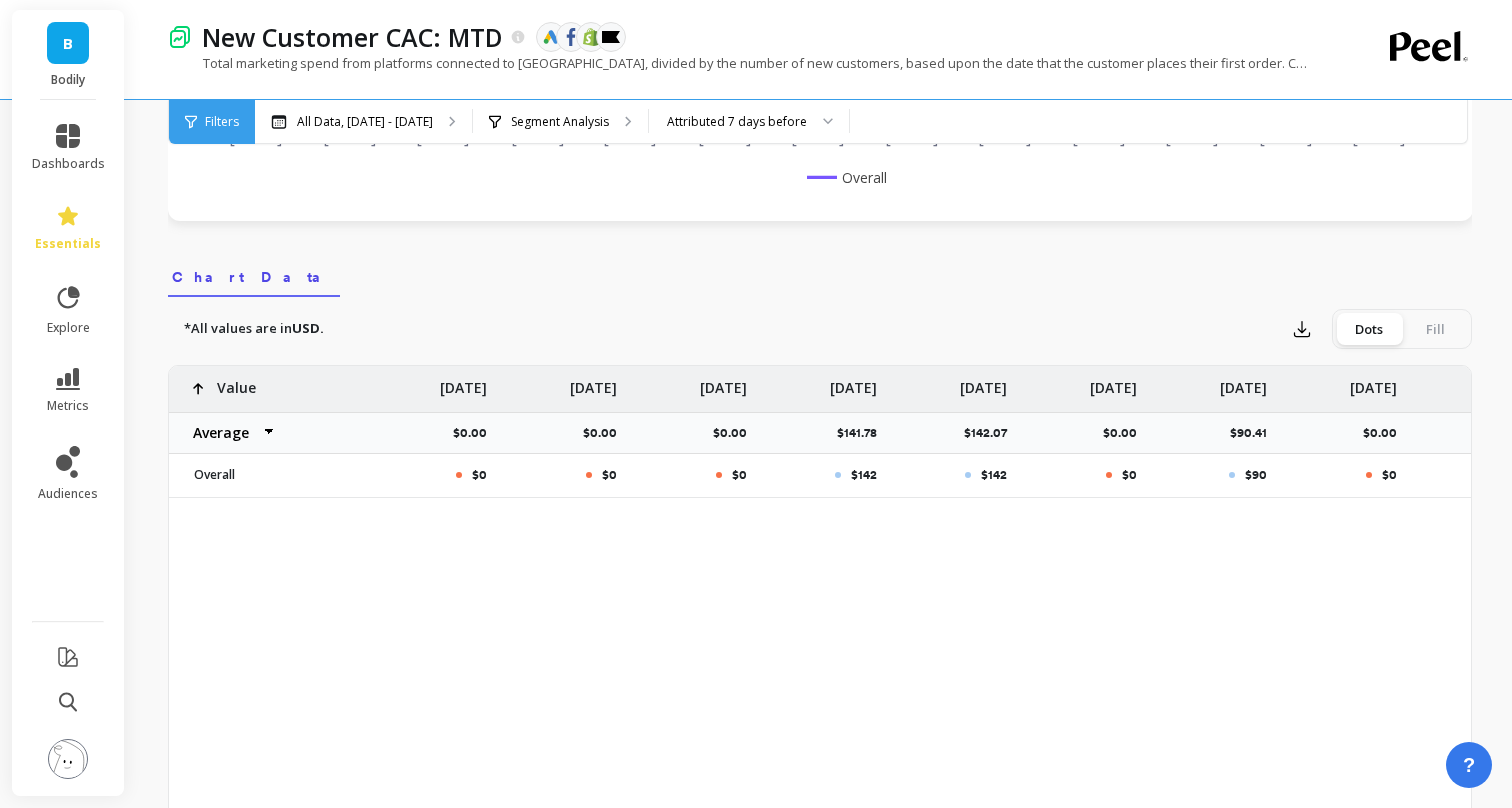 click on "Fill" at bounding box center [1435, 329] 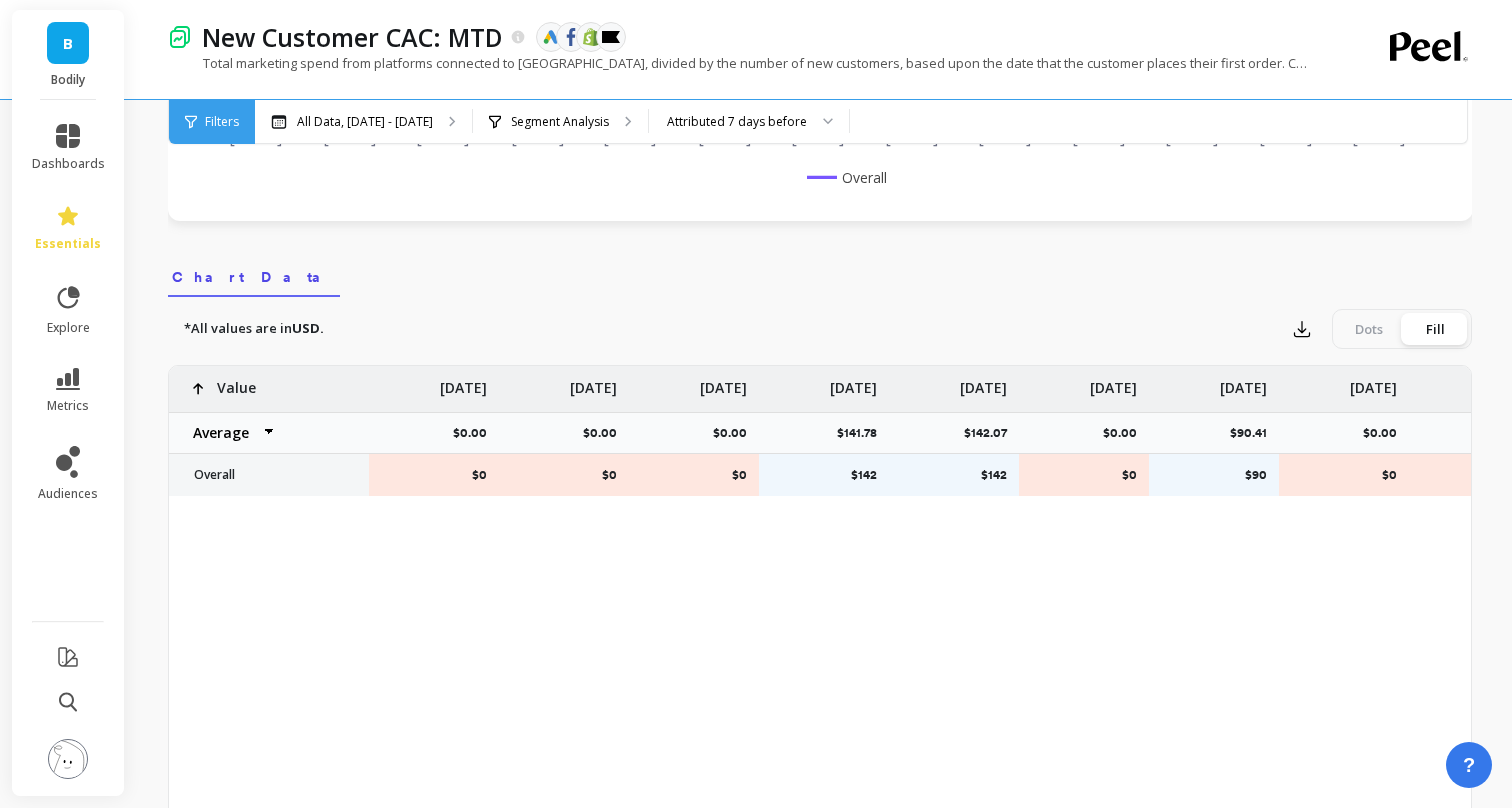 click on "Dots" at bounding box center (1369, 329) 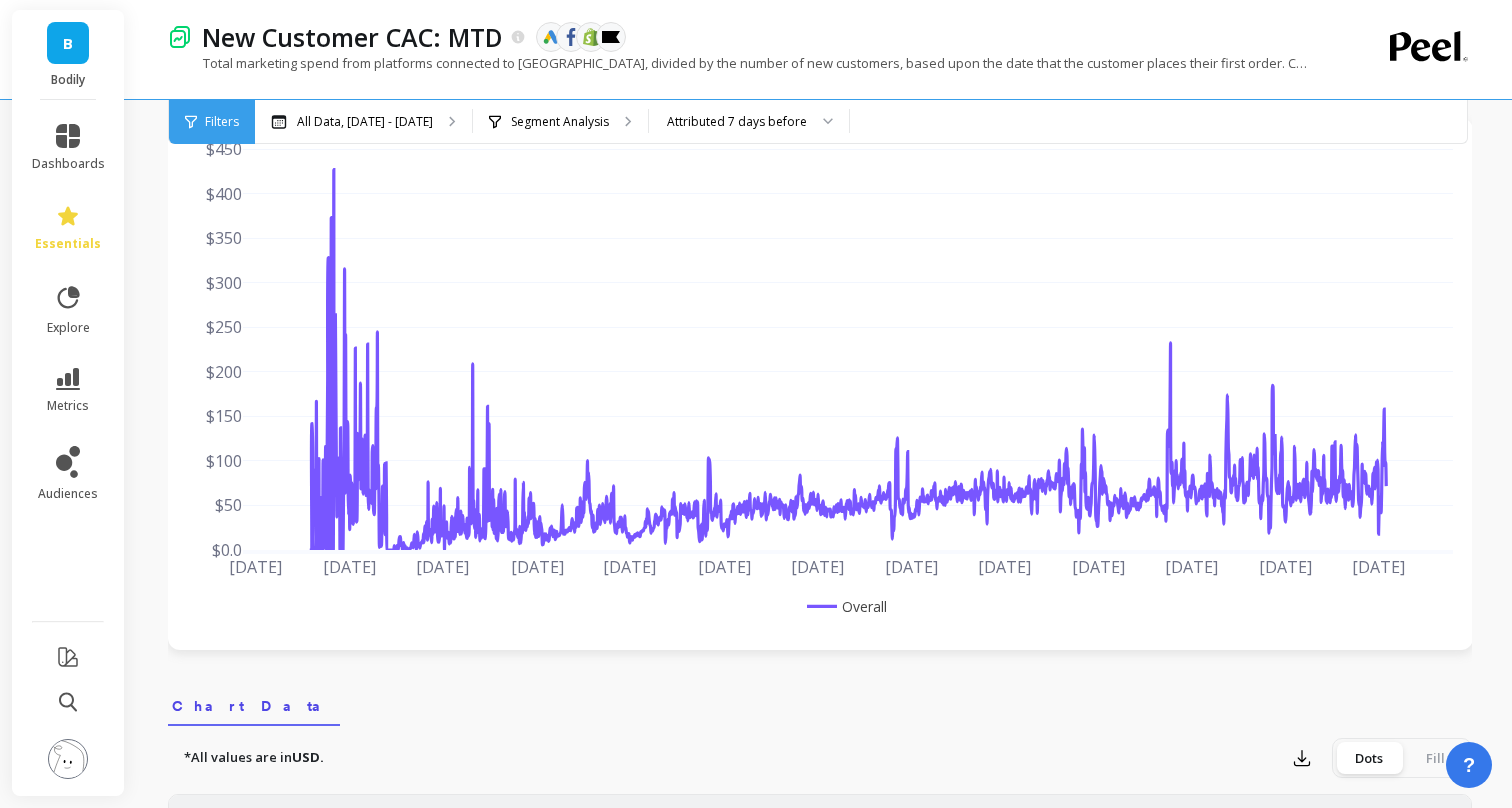 scroll, scrollTop: 0, scrollLeft: 0, axis: both 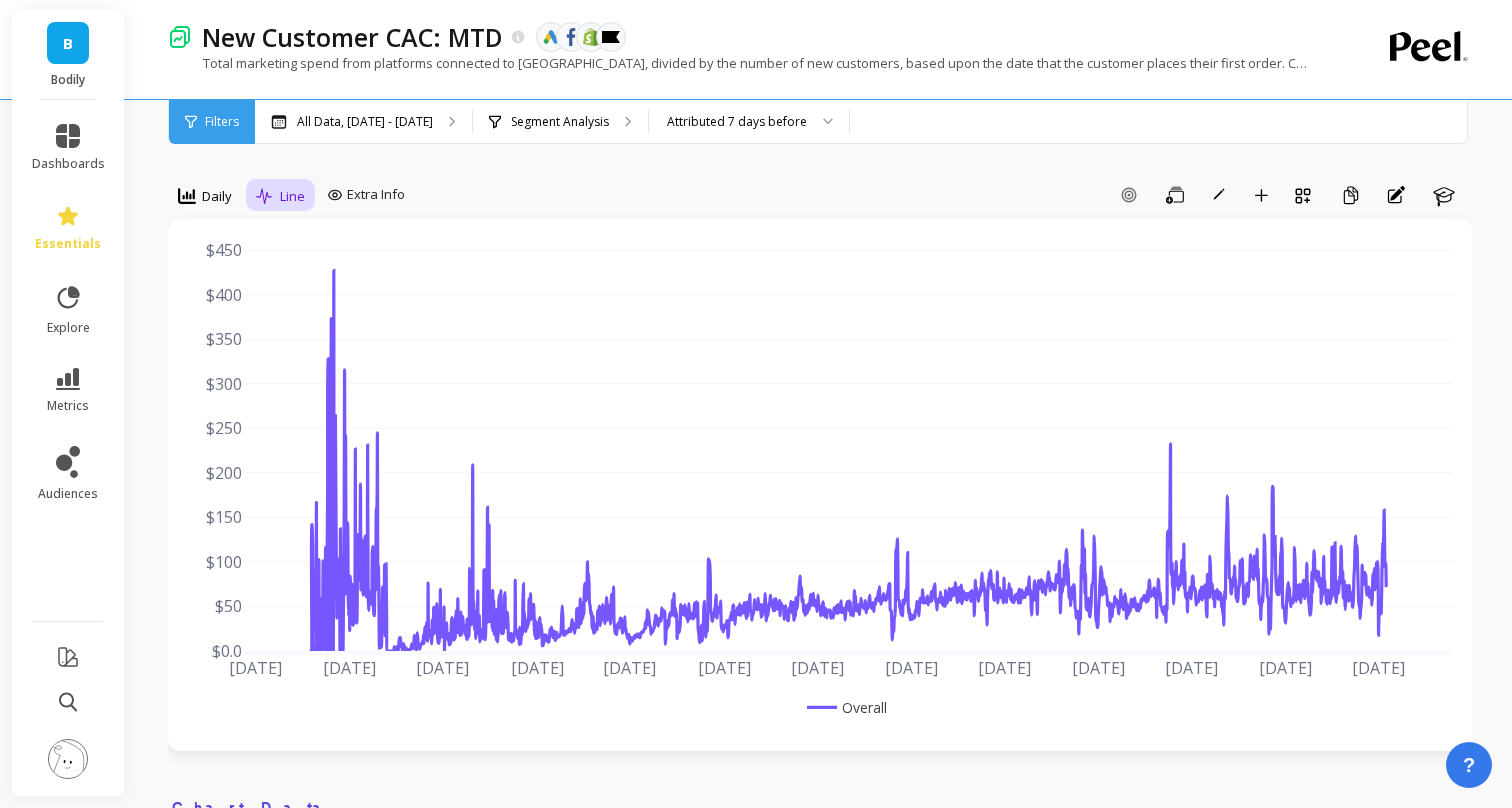 click on "Line" at bounding box center (280, 196) 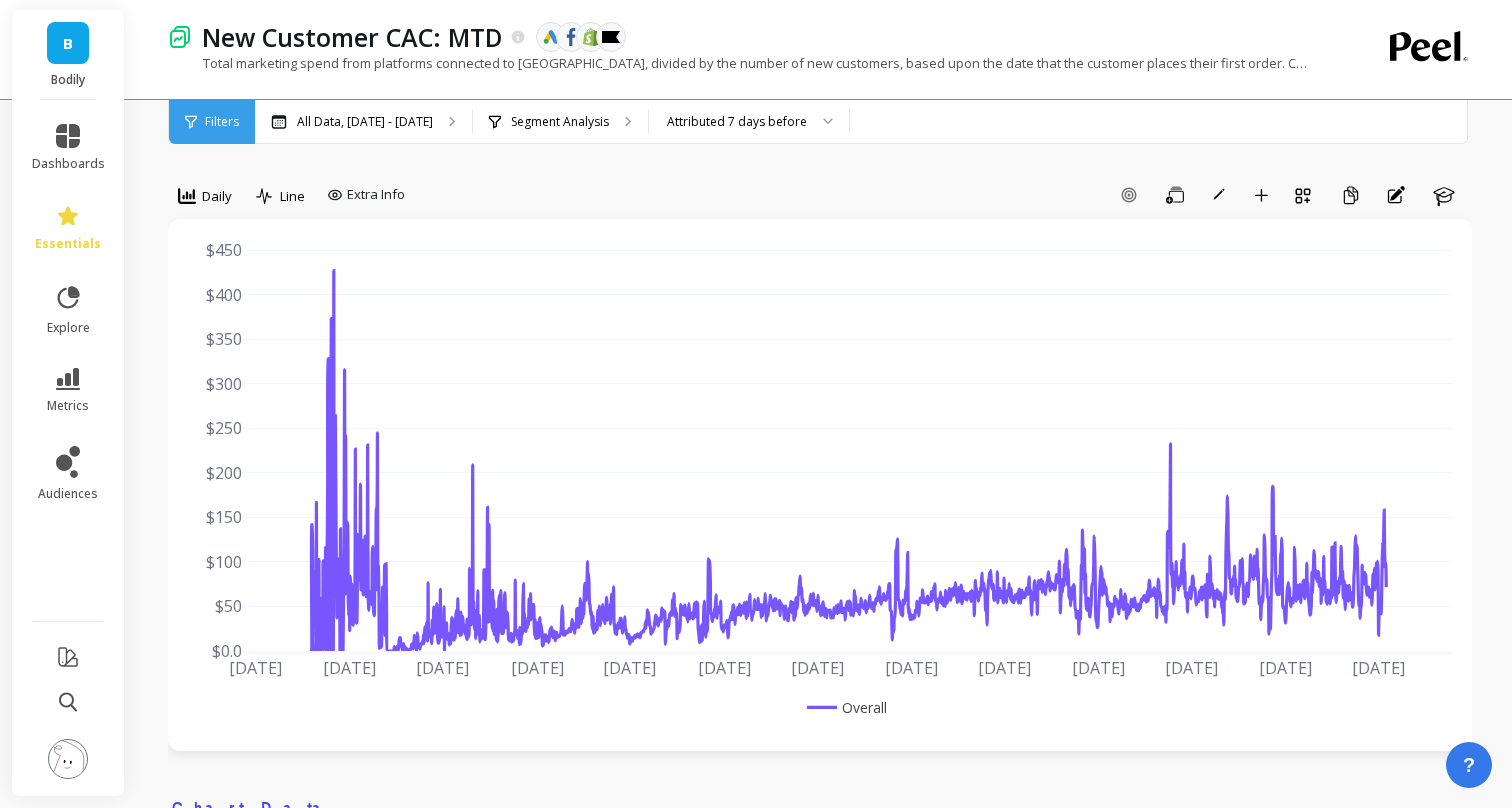 click on "Add Goal
Save
Rename
Add to Dashboard
Create a Copy
Annotations
Learn" at bounding box center [942, 195] 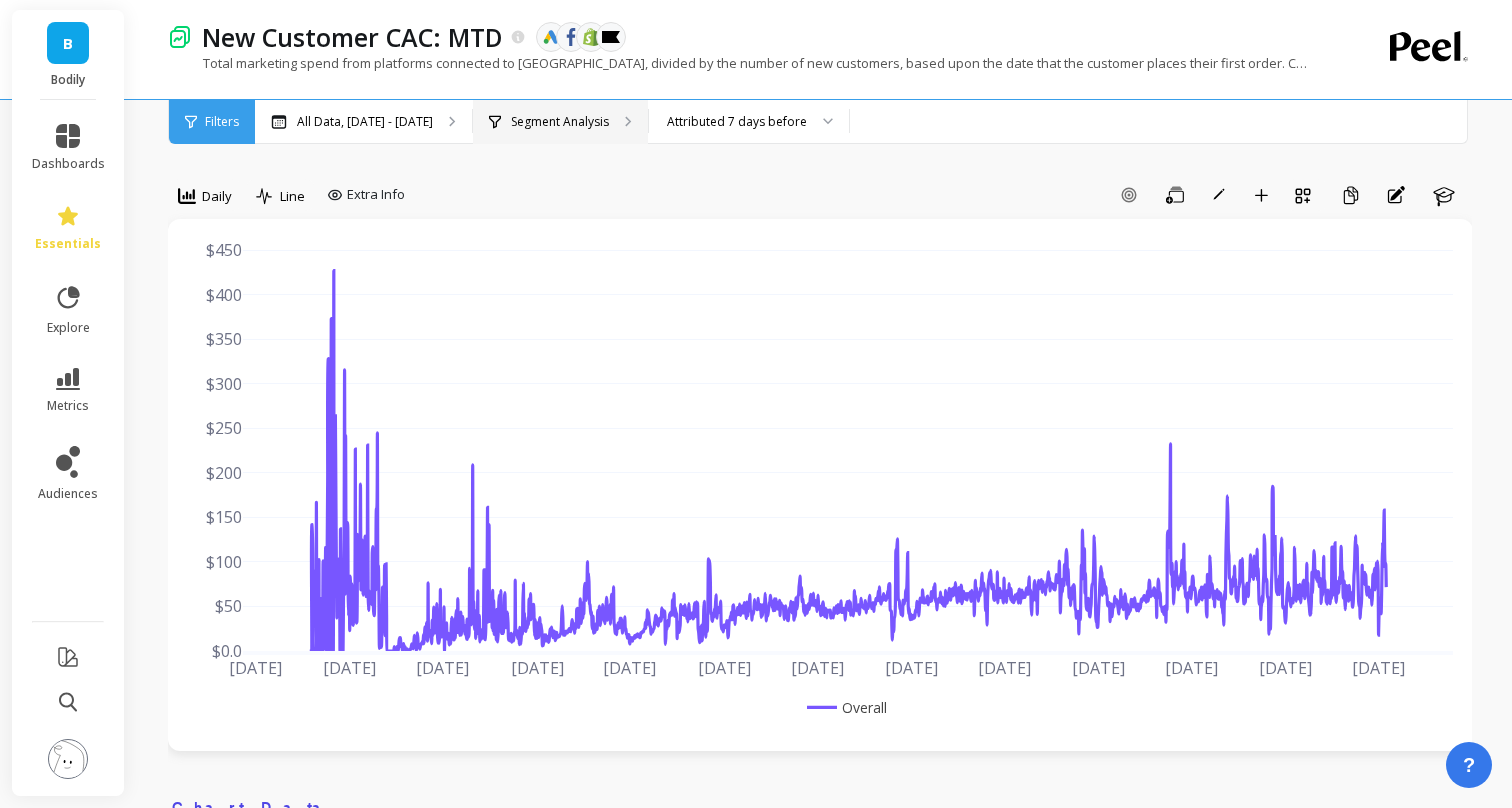 click on "Segment Analysis" at bounding box center (560, 122) 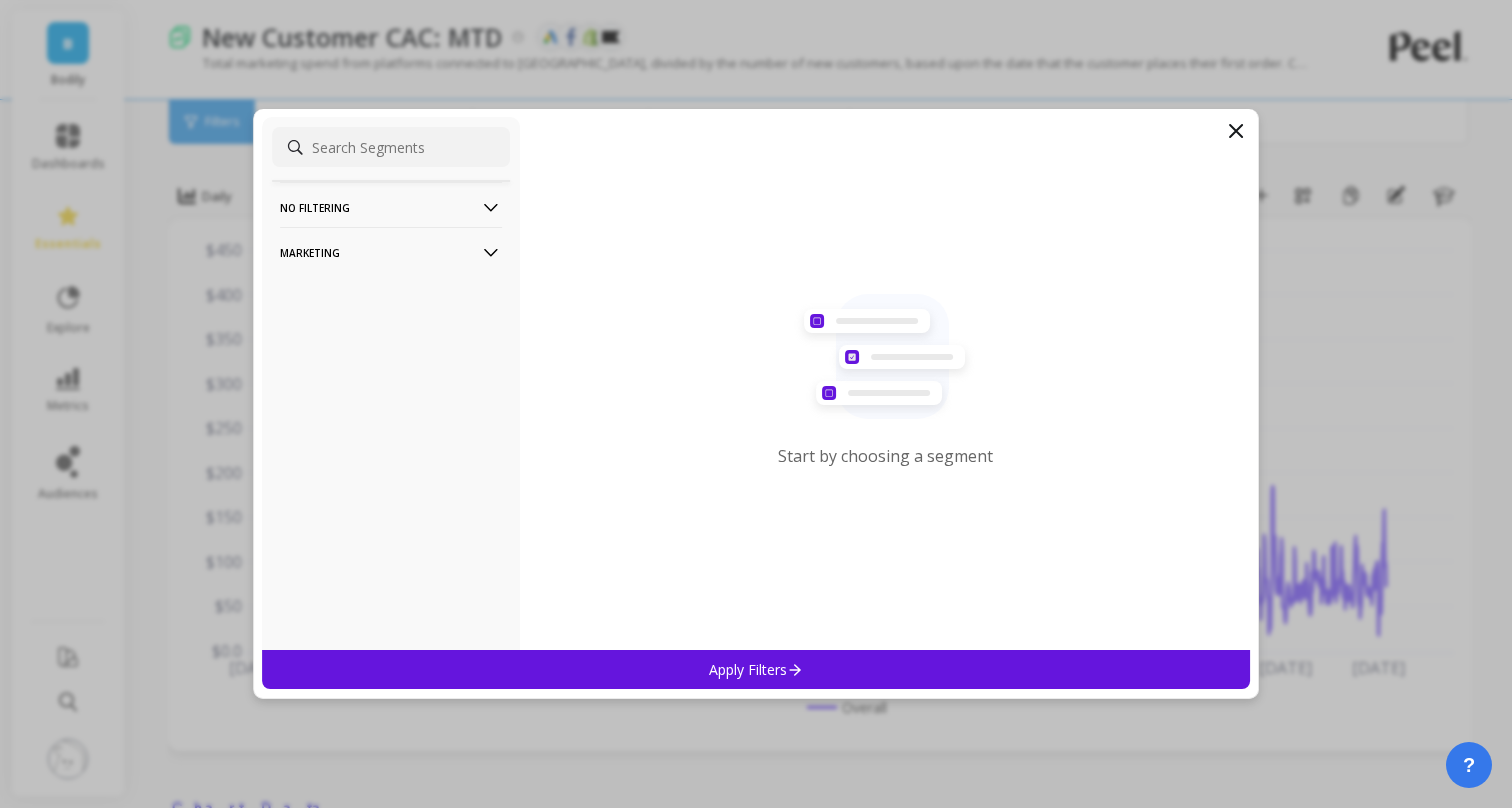 click 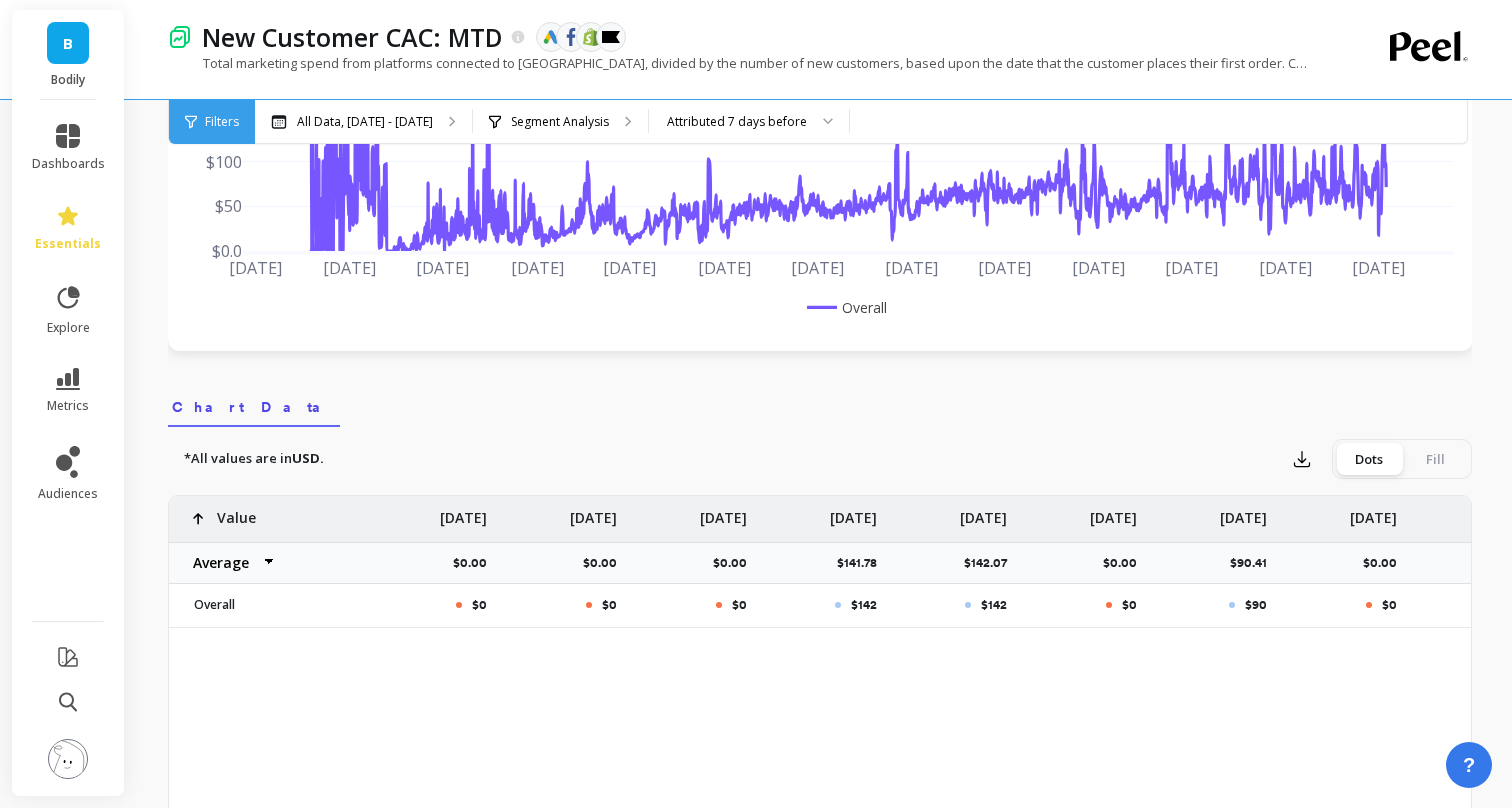 scroll, scrollTop: 401, scrollLeft: 0, axis: vertical 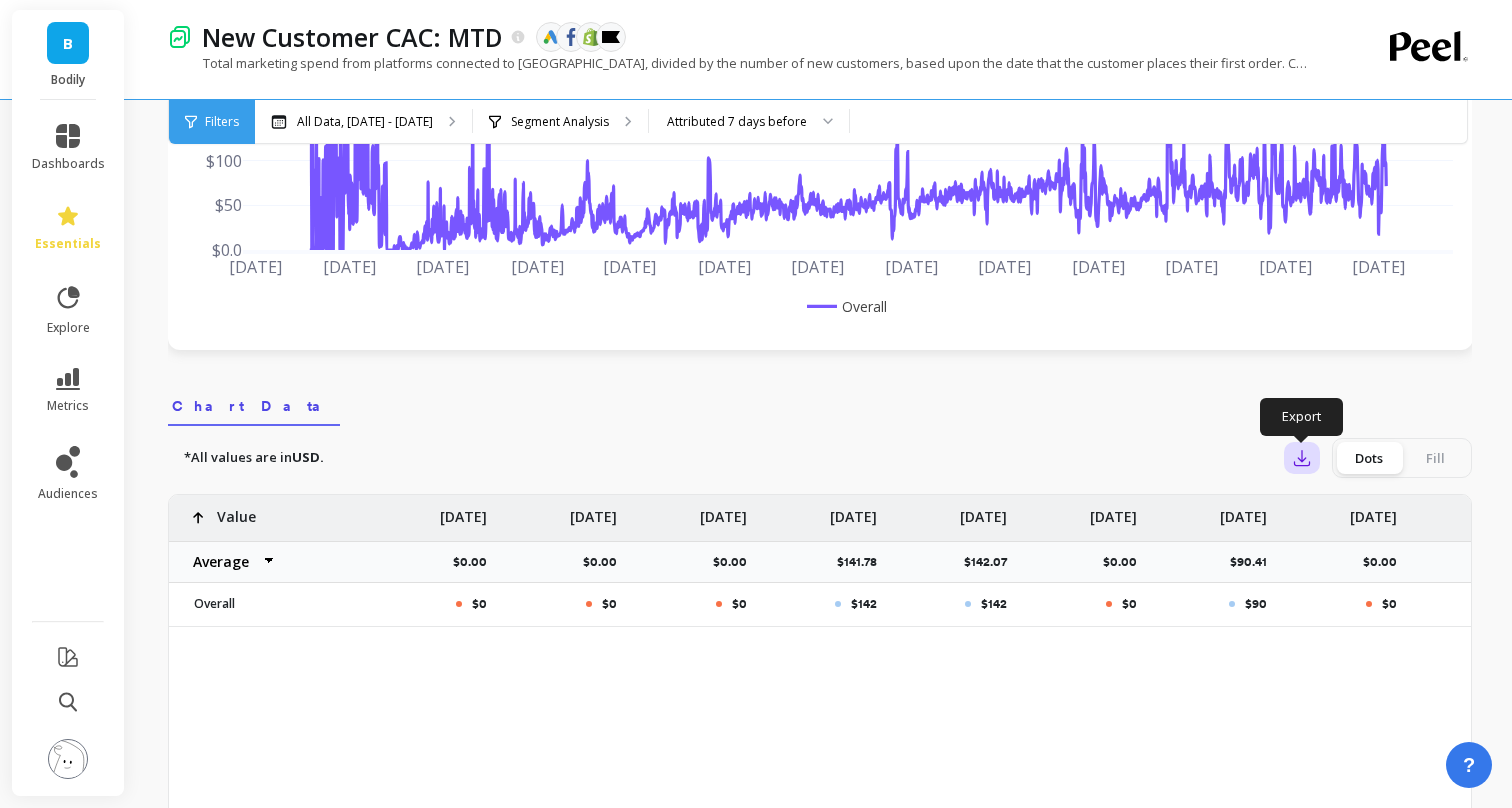 click 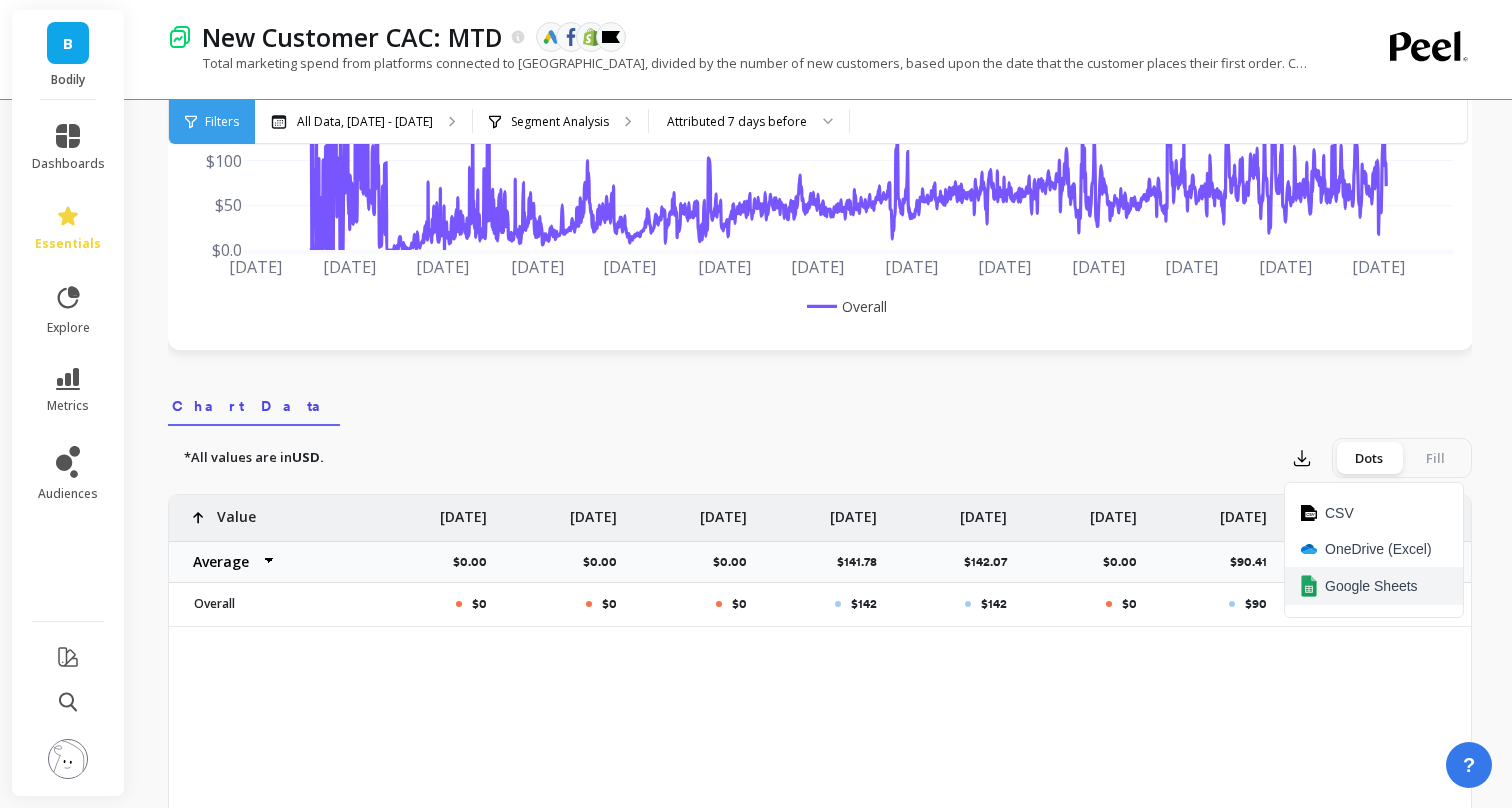 click on "Google Sheets" at bounding box center (1374, 586) 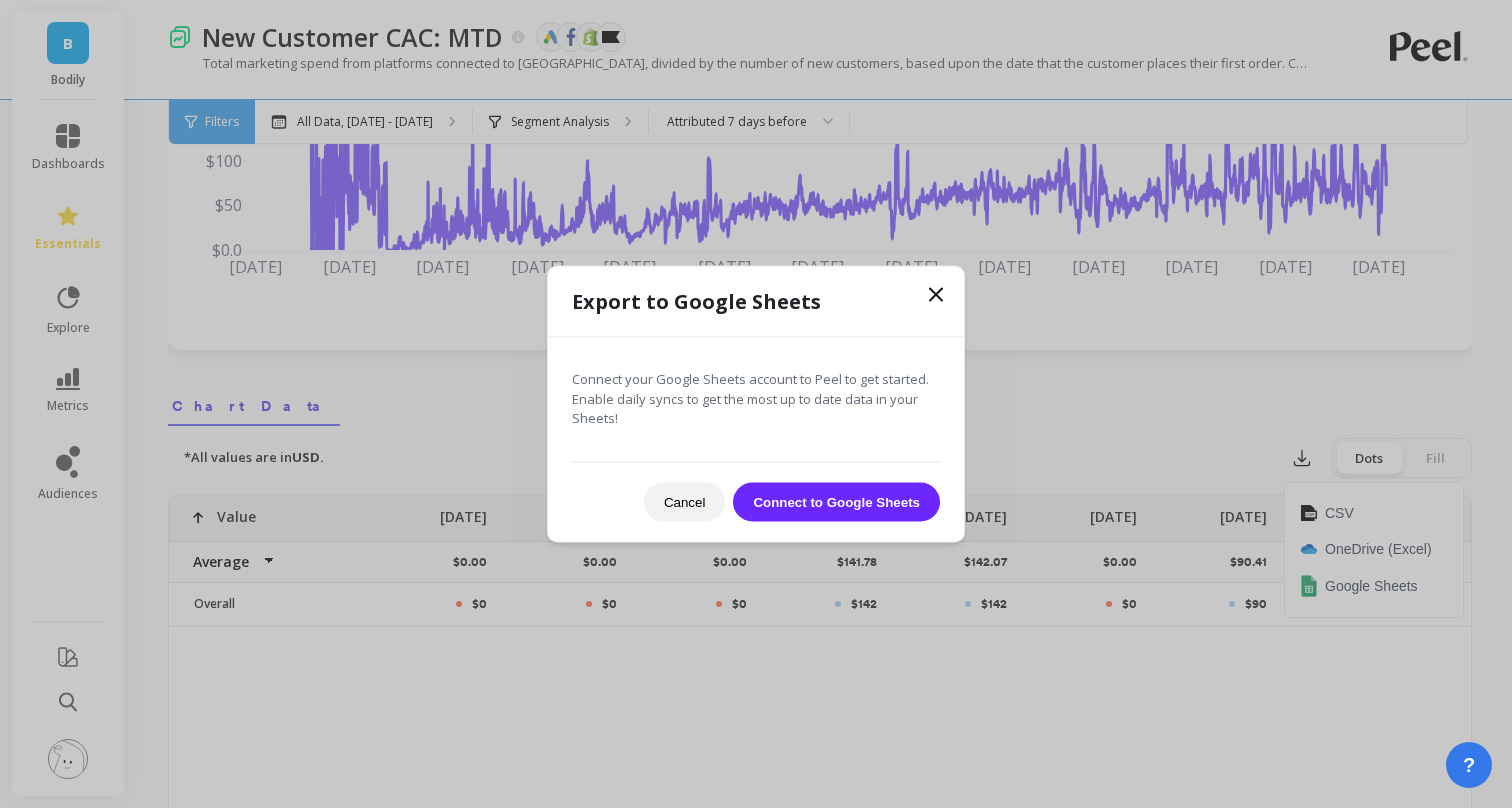 click on "Connect to Google Sheets" at bounding box center (836, 501) 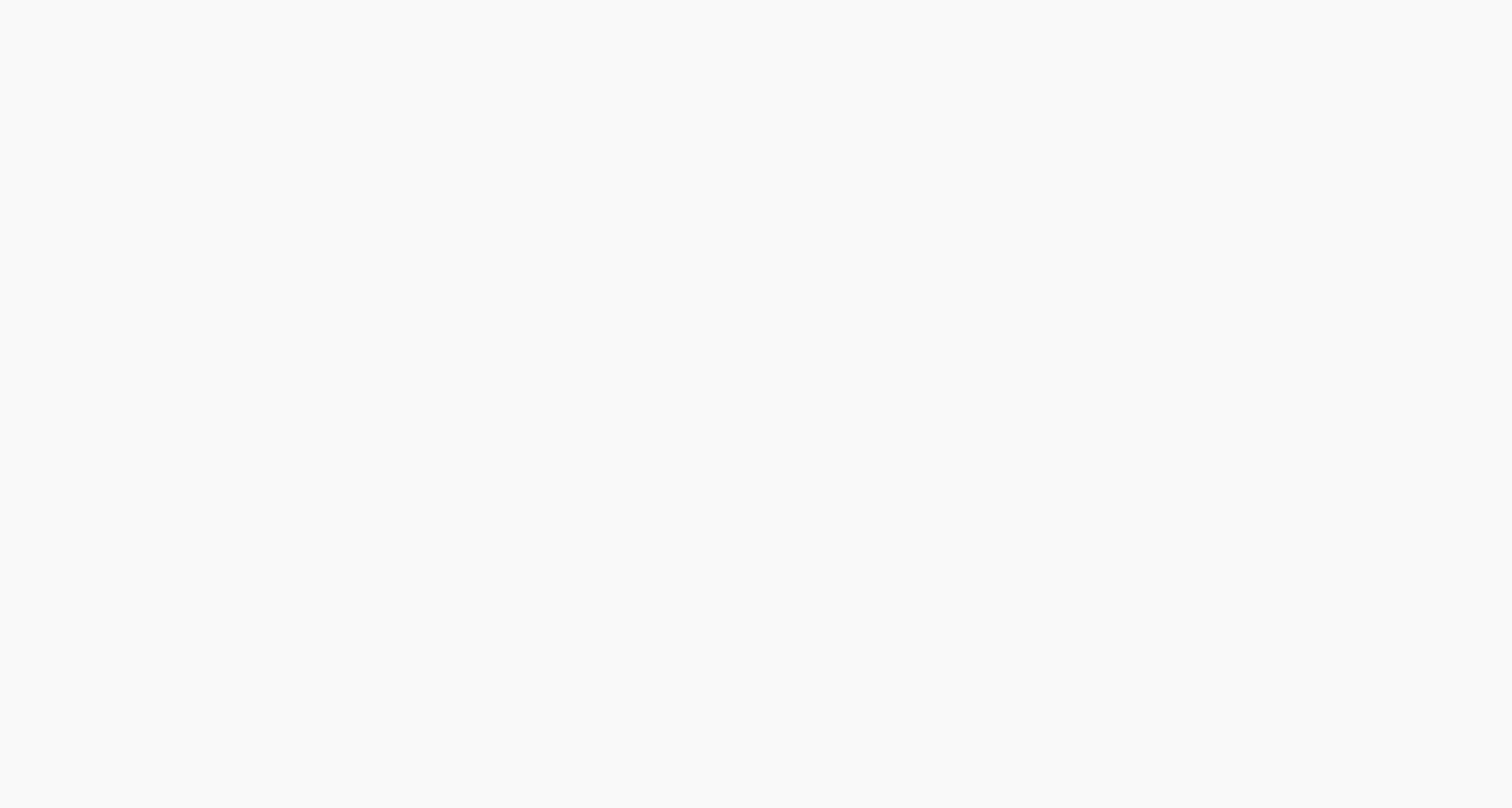 scroll, scrollTop: 0, scrollLeft: 0, axis: both 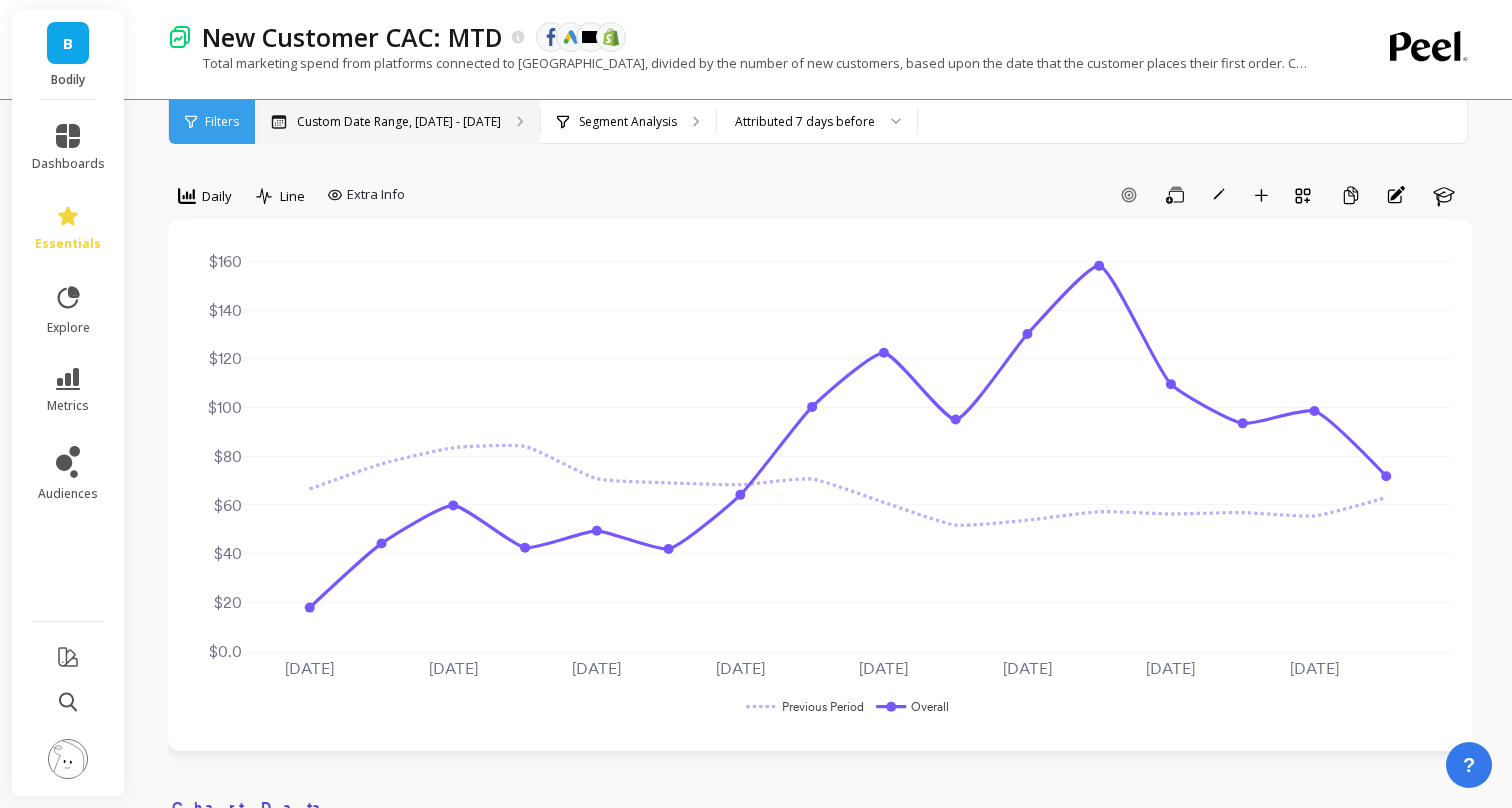 click on "Custom Date Range,  [DATE] - [DATE]" at bounding box center (399, 122) 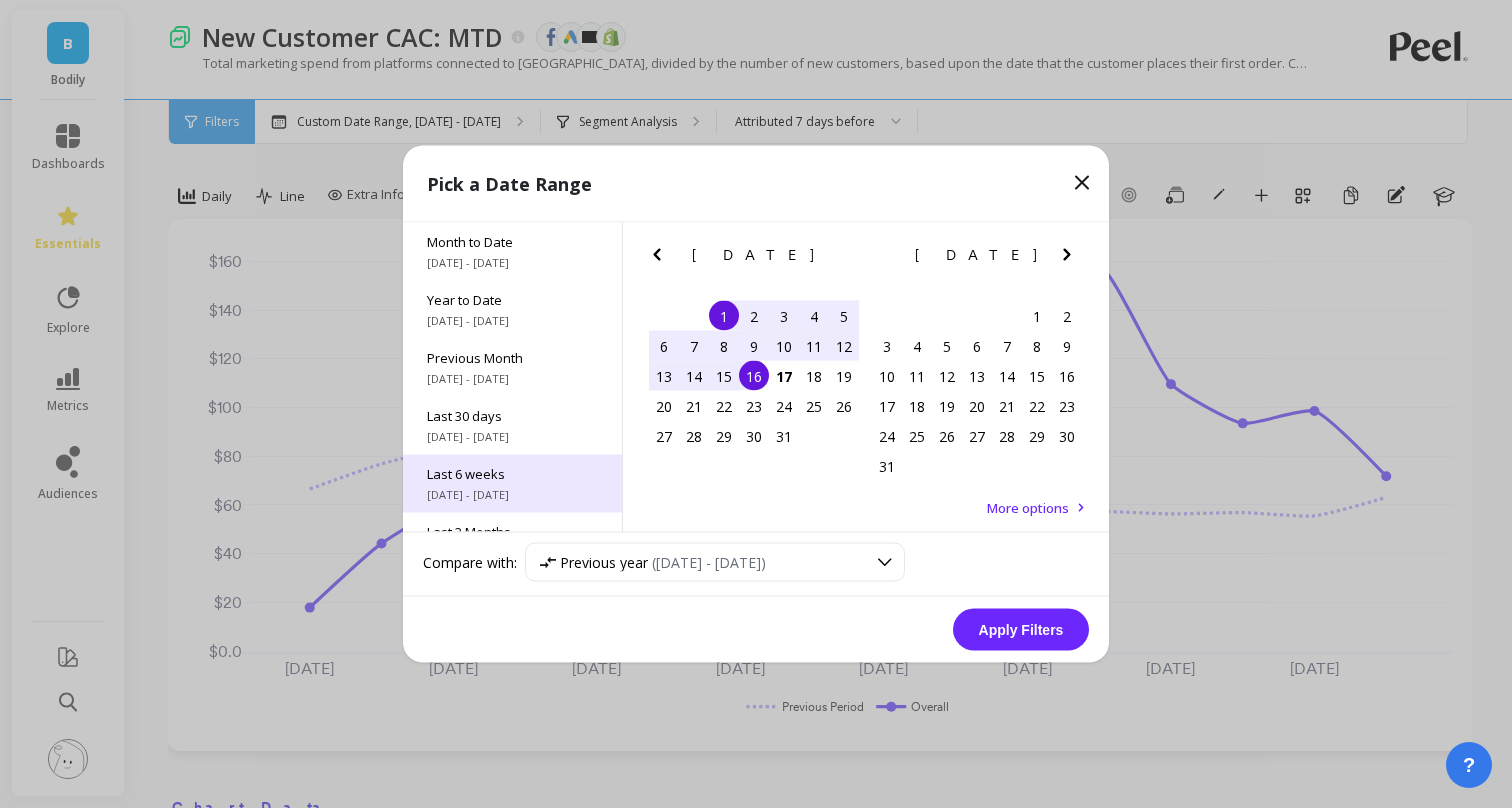 scroll, scrollTop: 271, scrollLeft: 0, axis: vertical 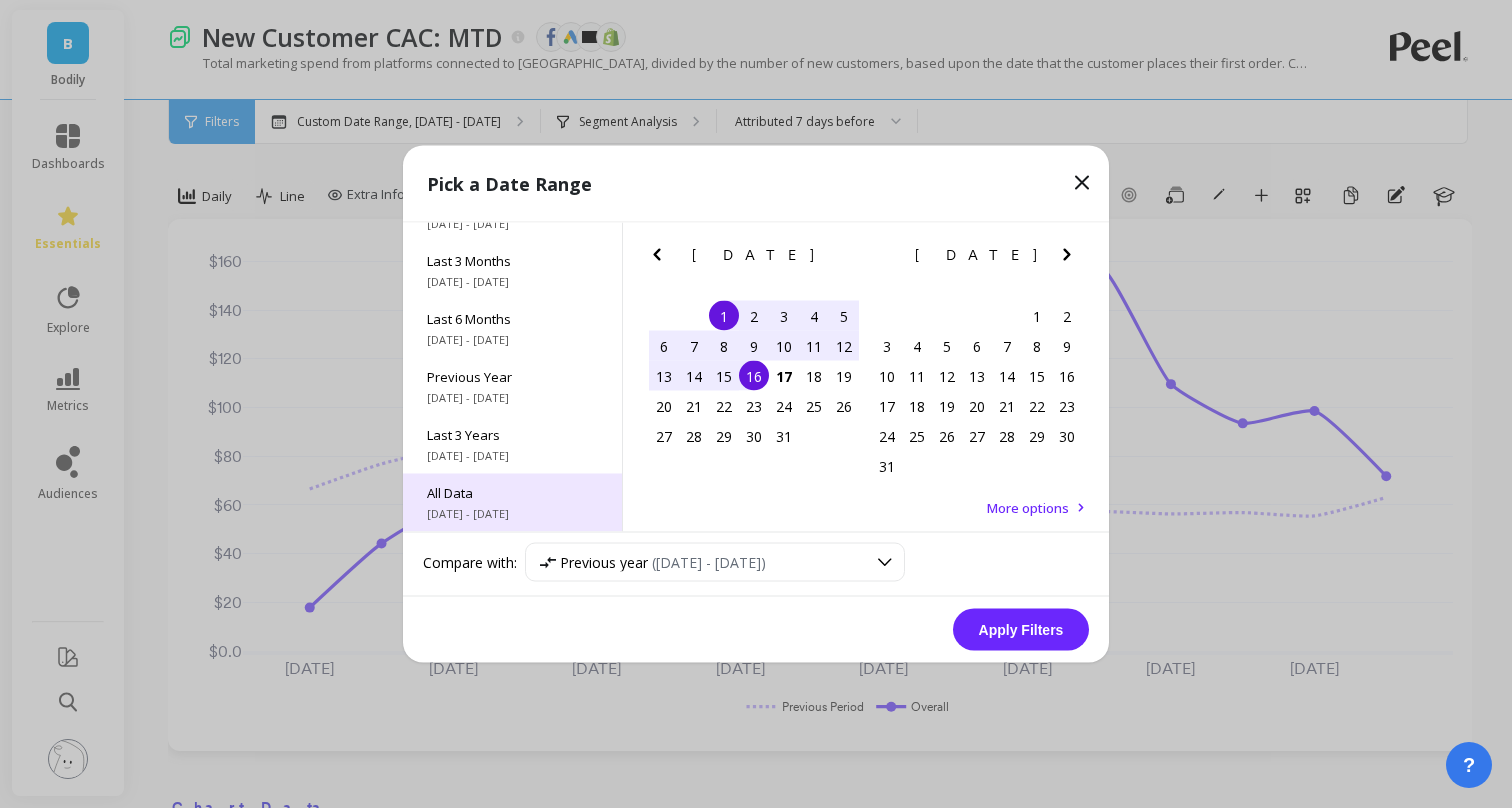 click on "All Data" at bounding box center [512, 493] 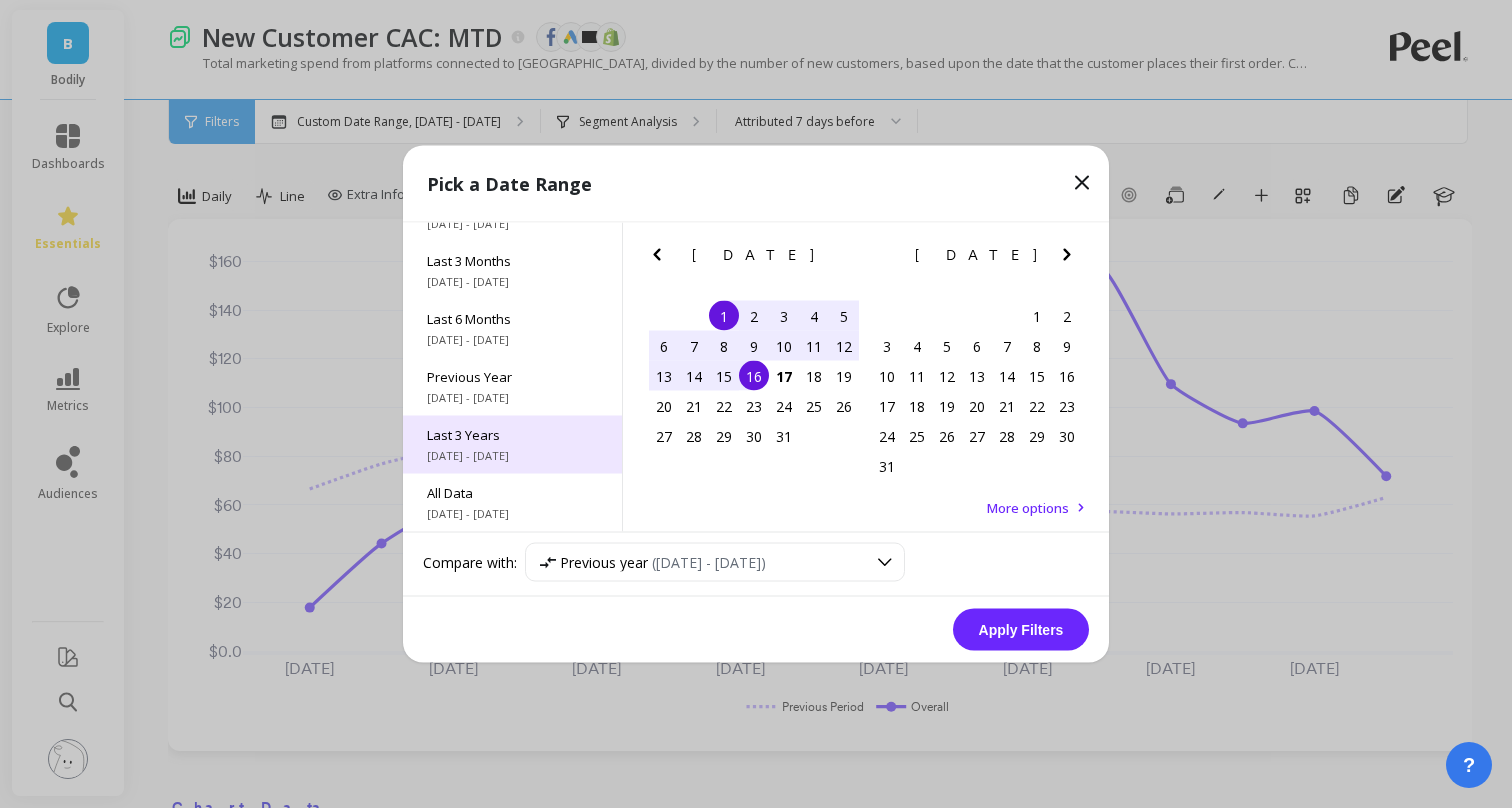 scroll, scrollTop: 1, scrollLeft: 0, axis: vertical 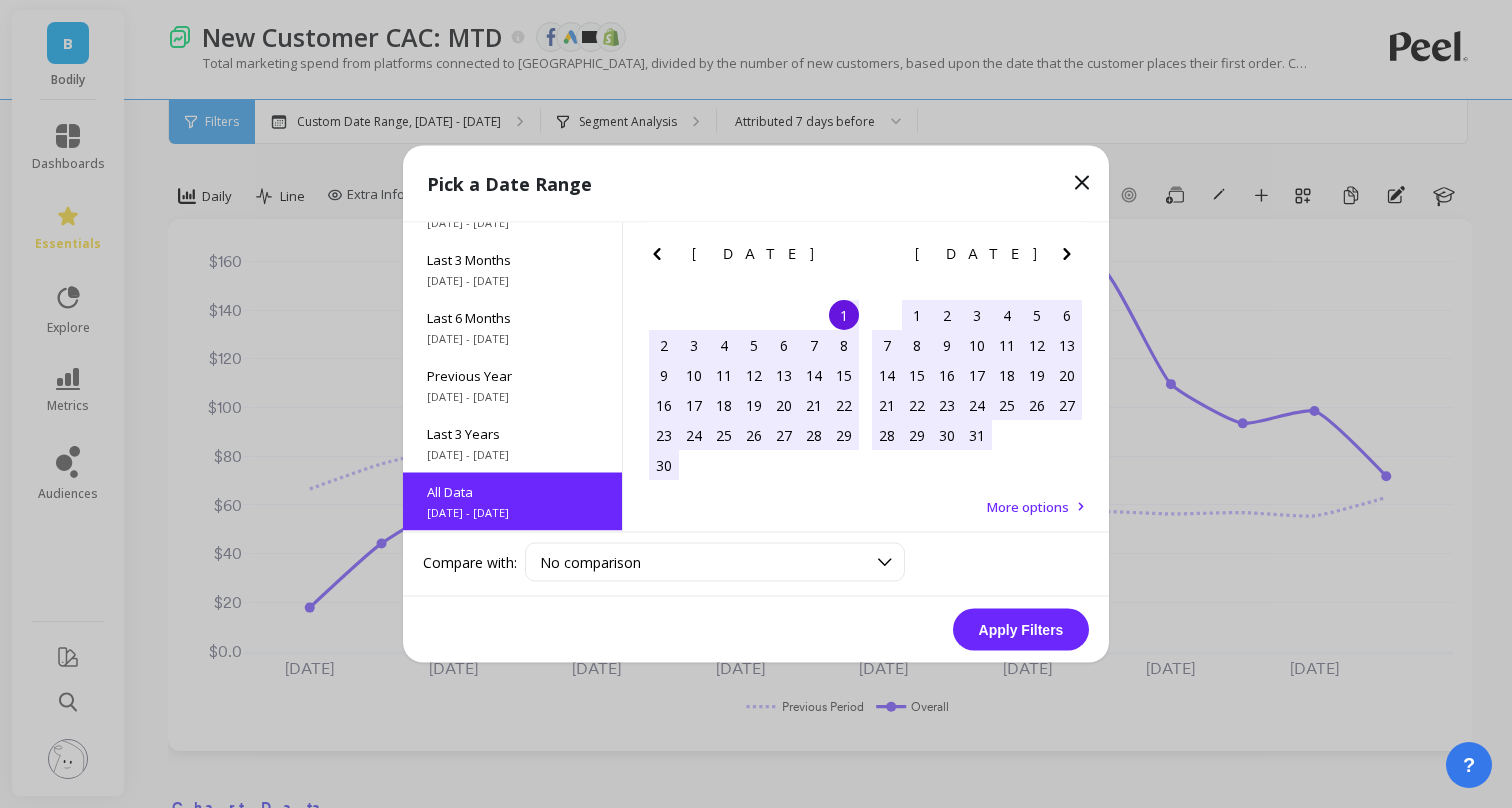 click on "Apply Filters" at bounding box center [1021, 630] 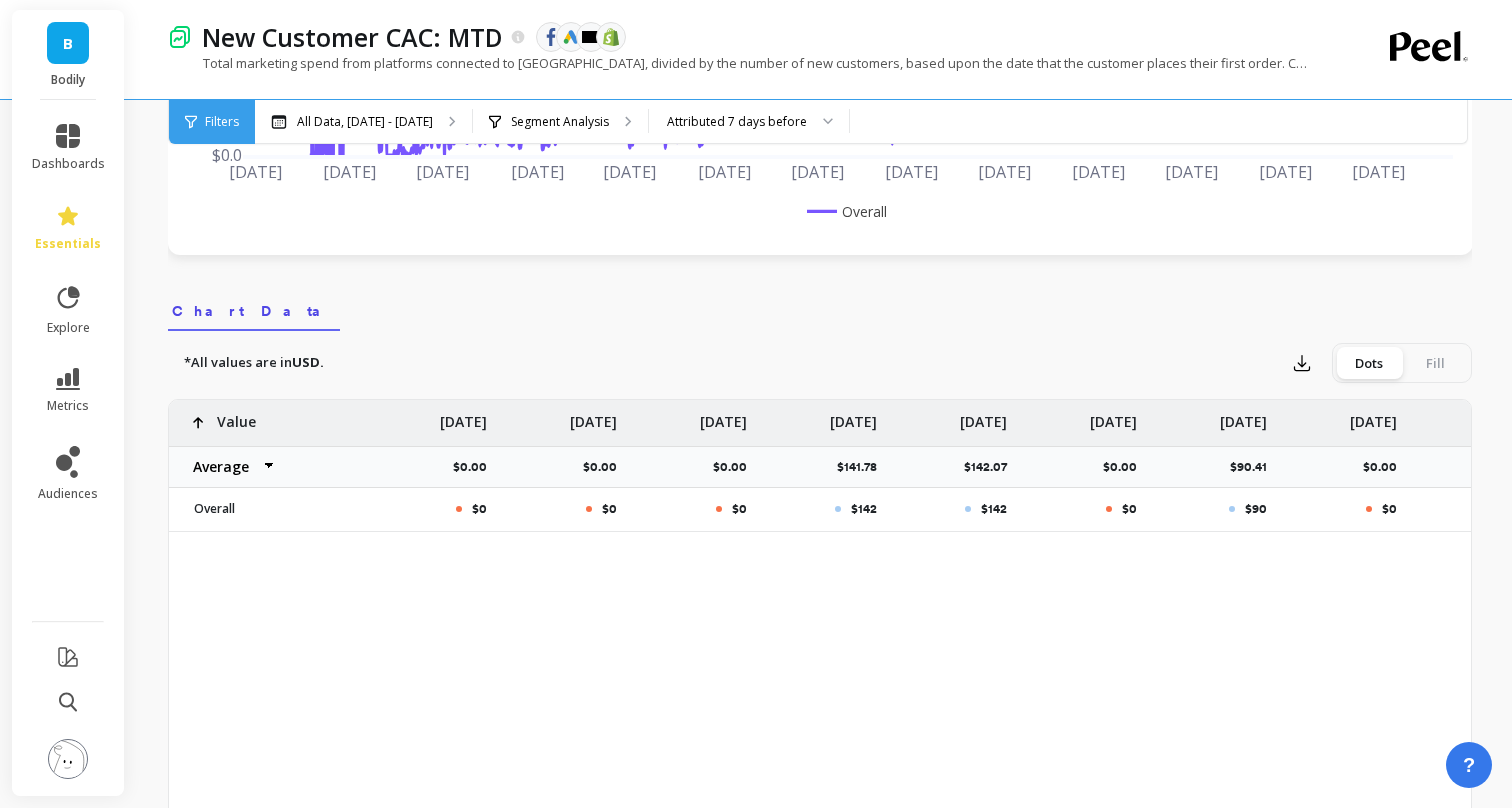 scroll, scrollTop: 411, scrollLeft: 0, axis: vertical 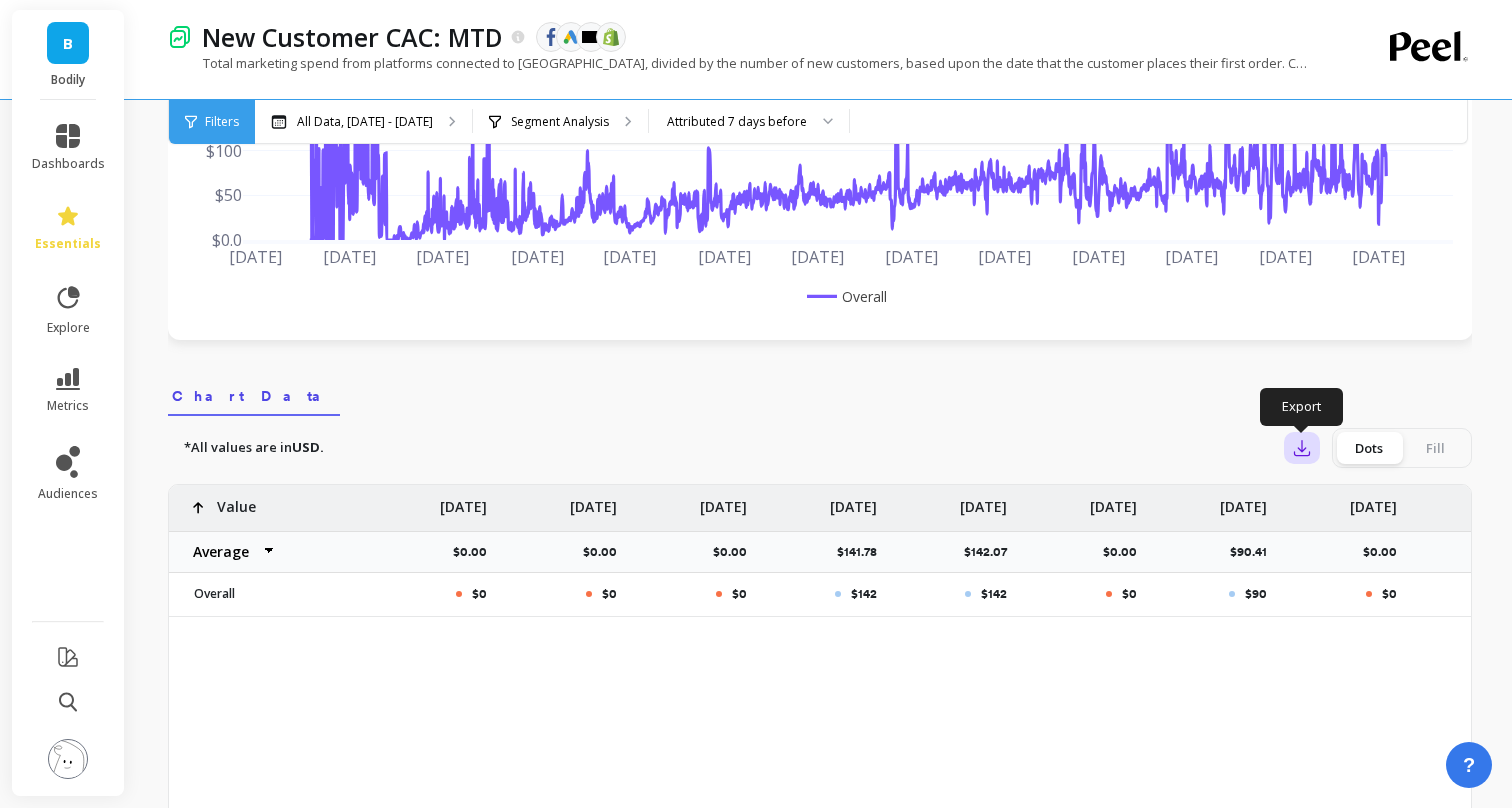 click 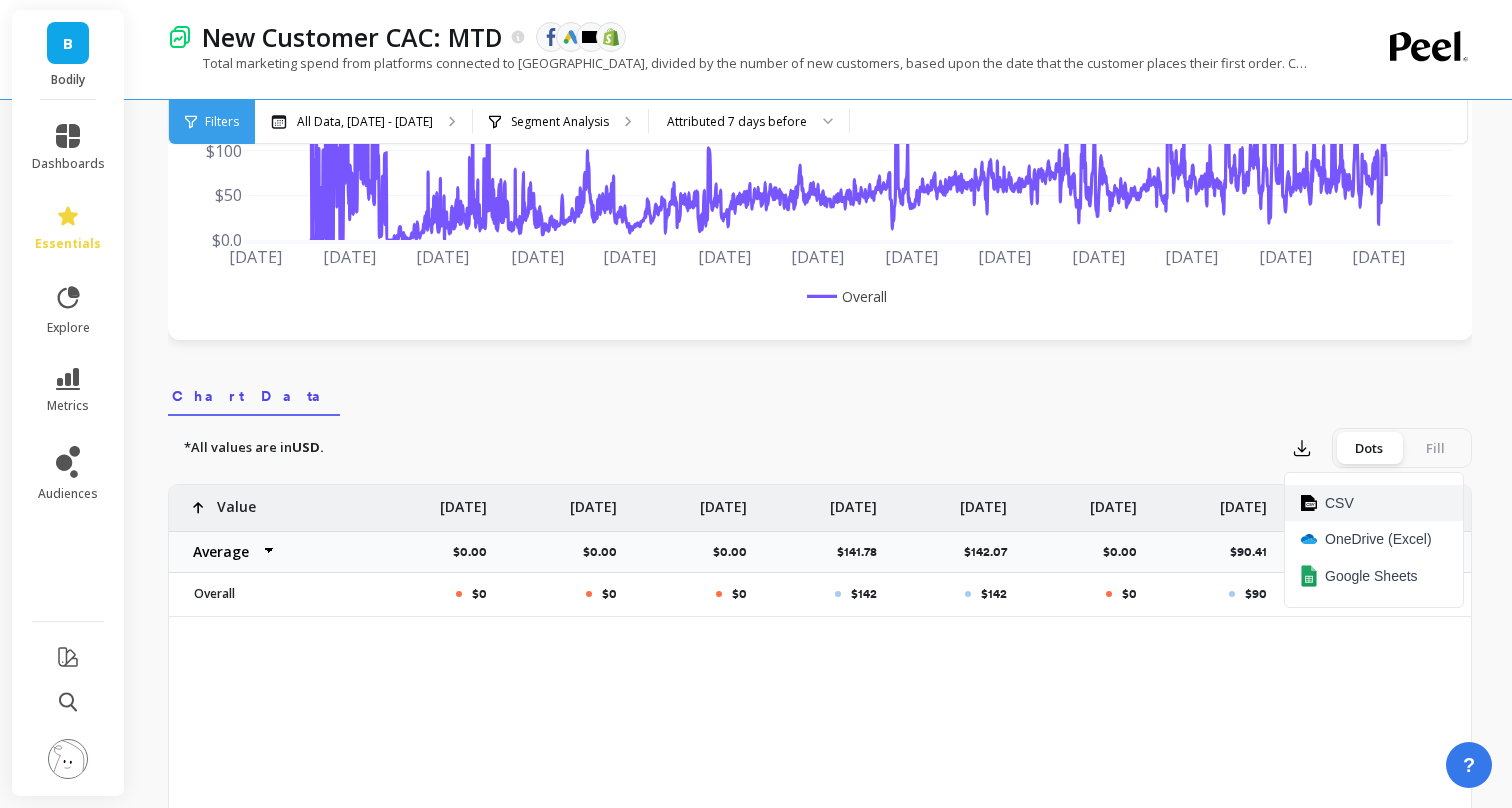 click on "CSV" at bounding box center [1339, 503] 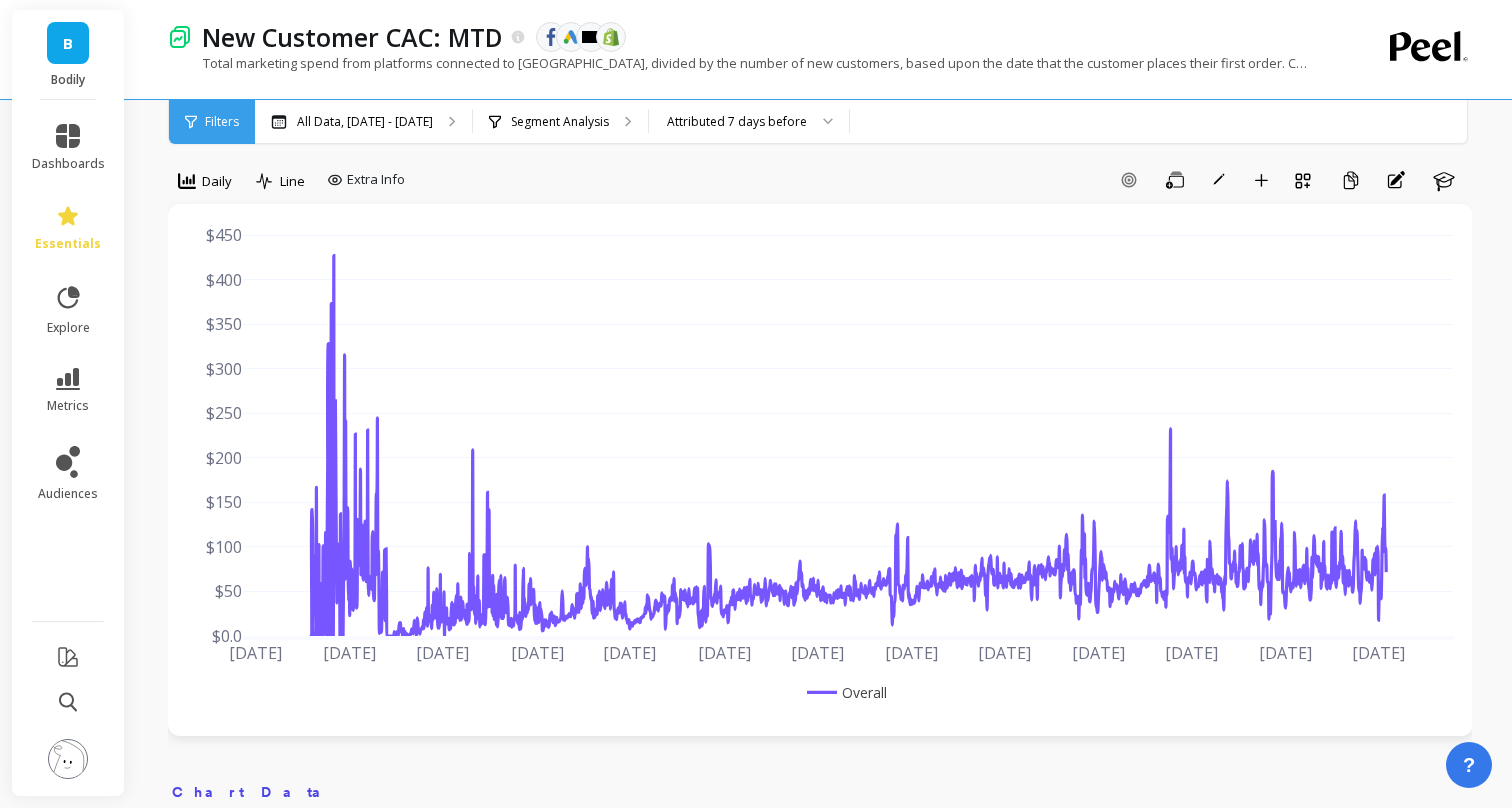 scroll, scrollTop: 0, scrollLeft: 0, axis: both 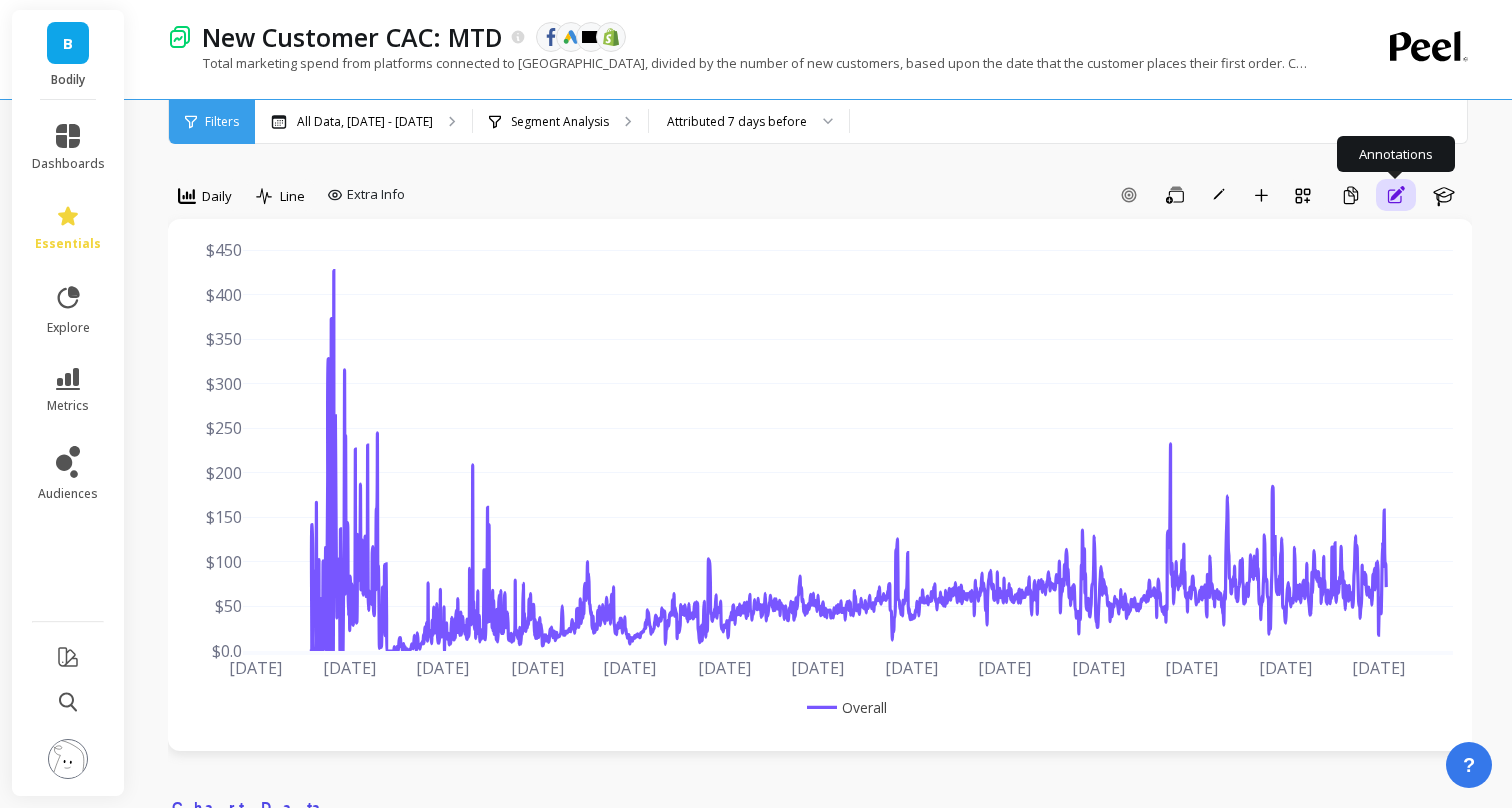 click 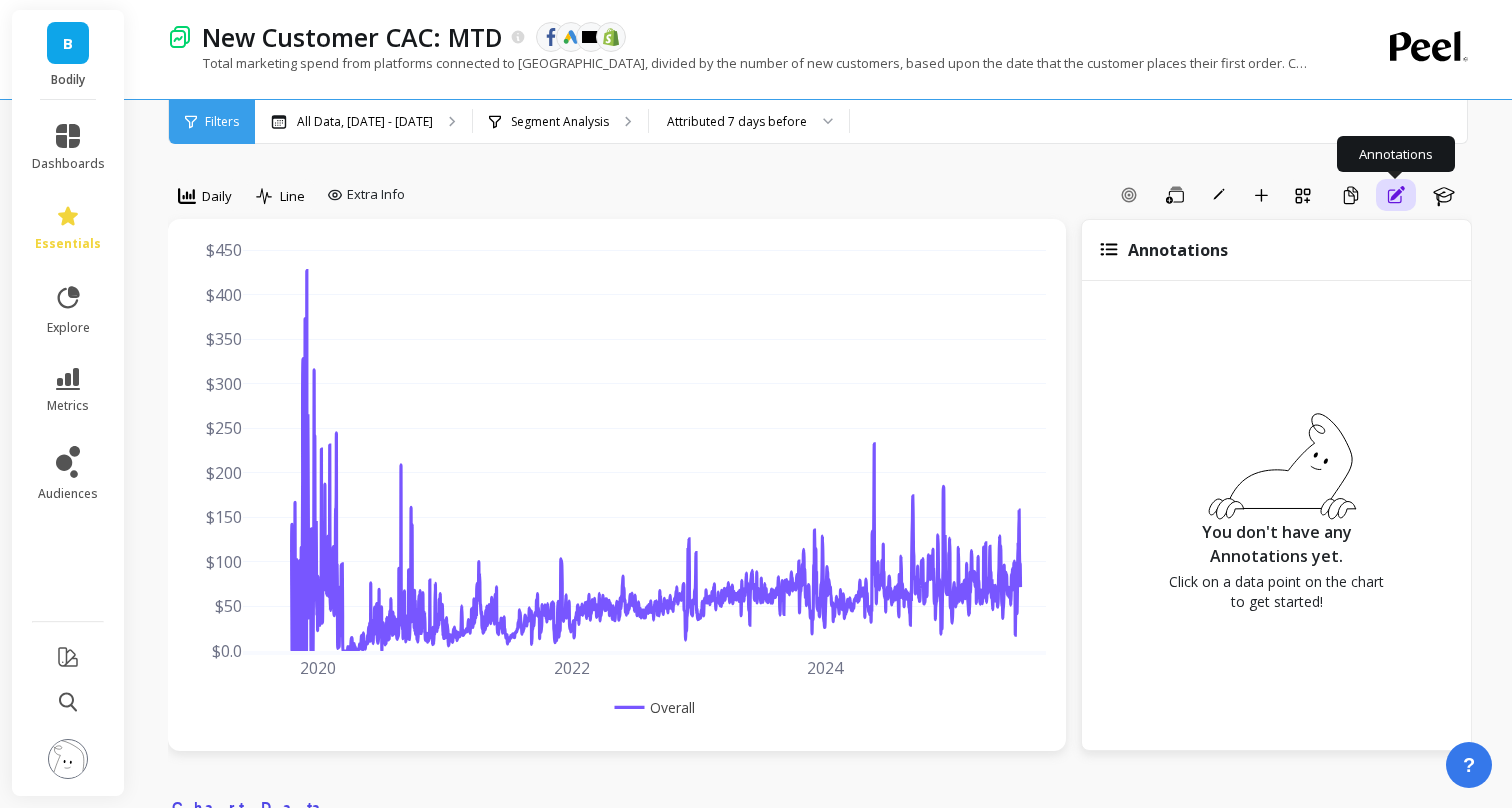 click 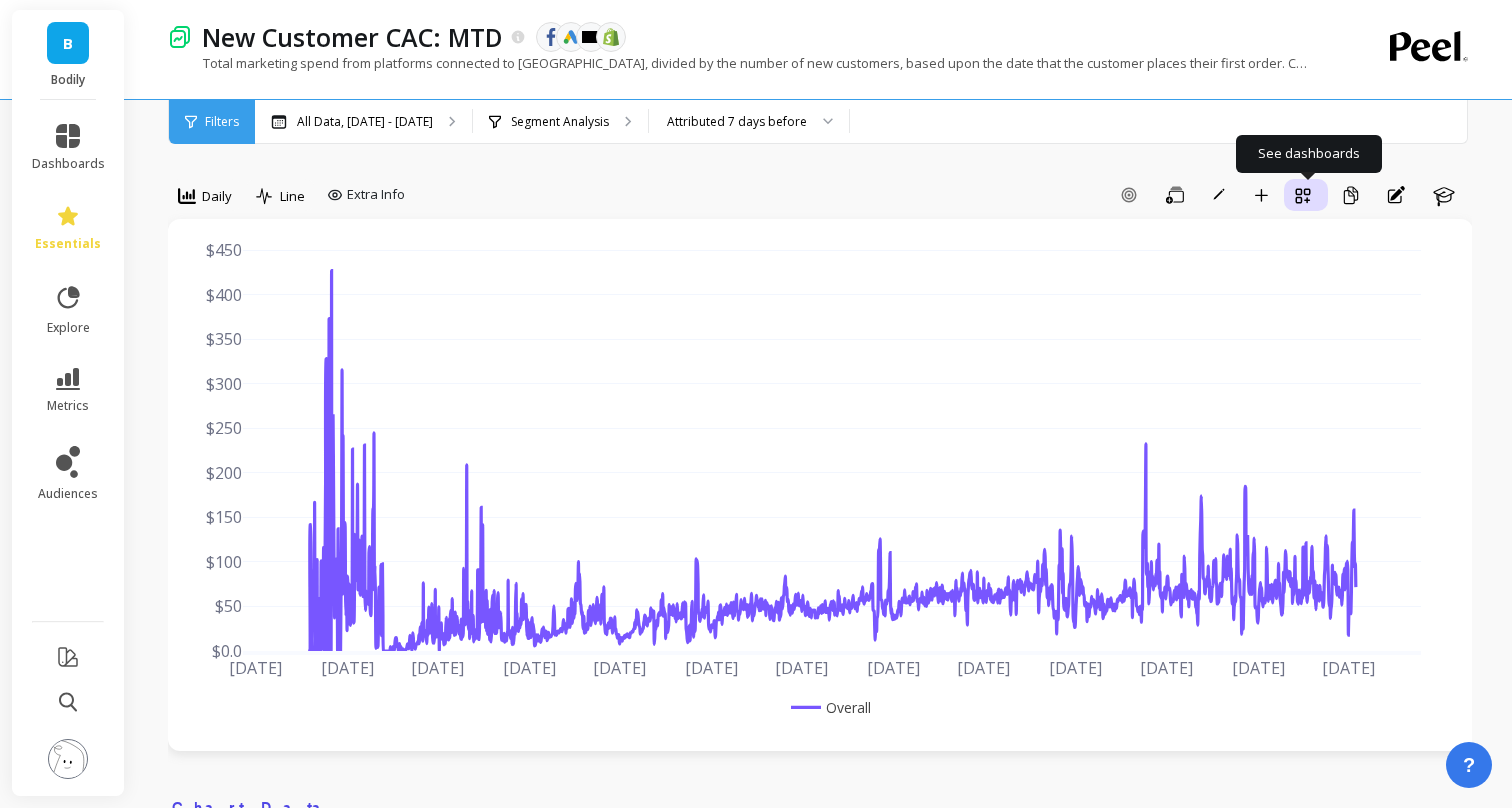 click 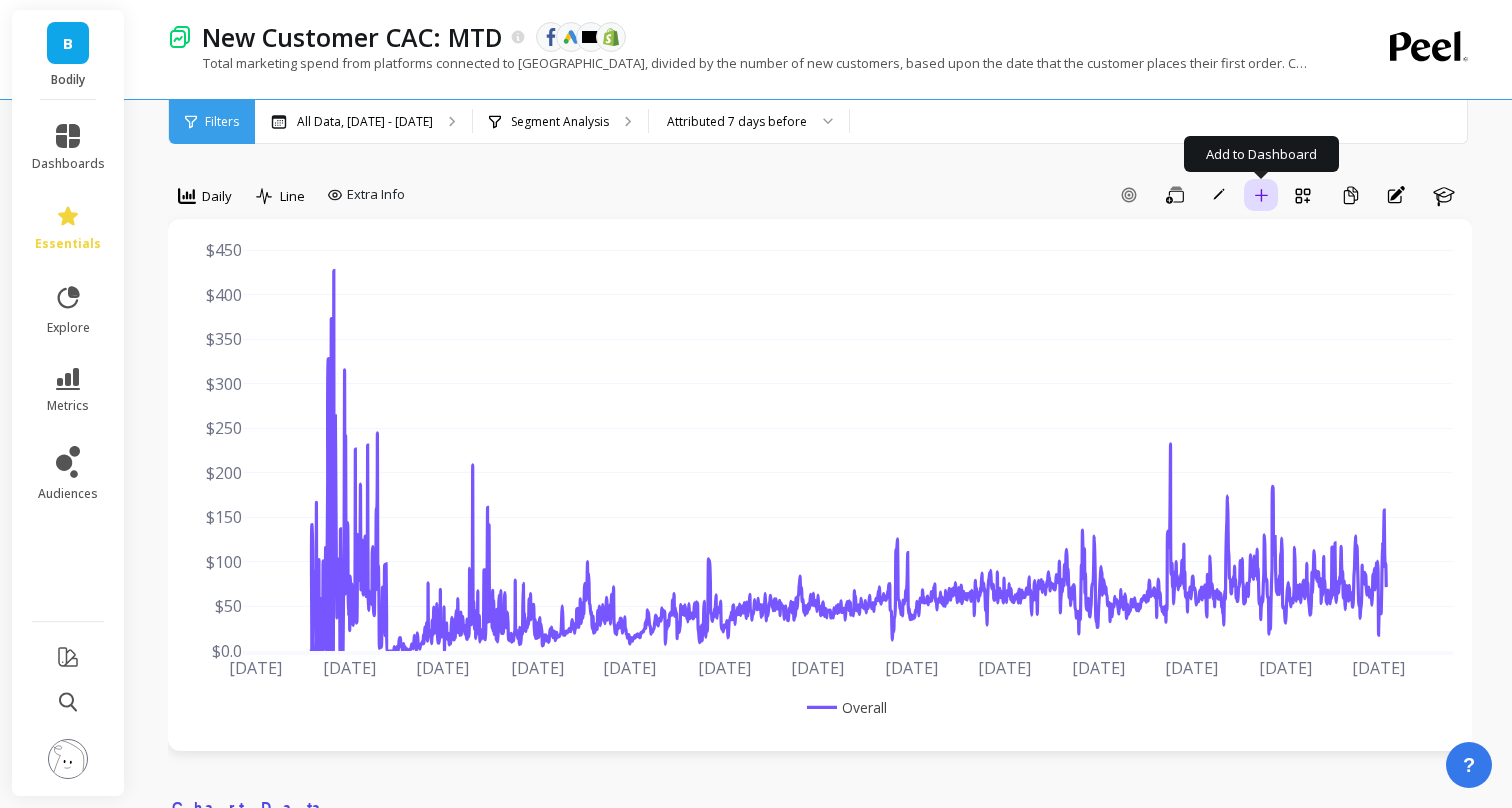 click 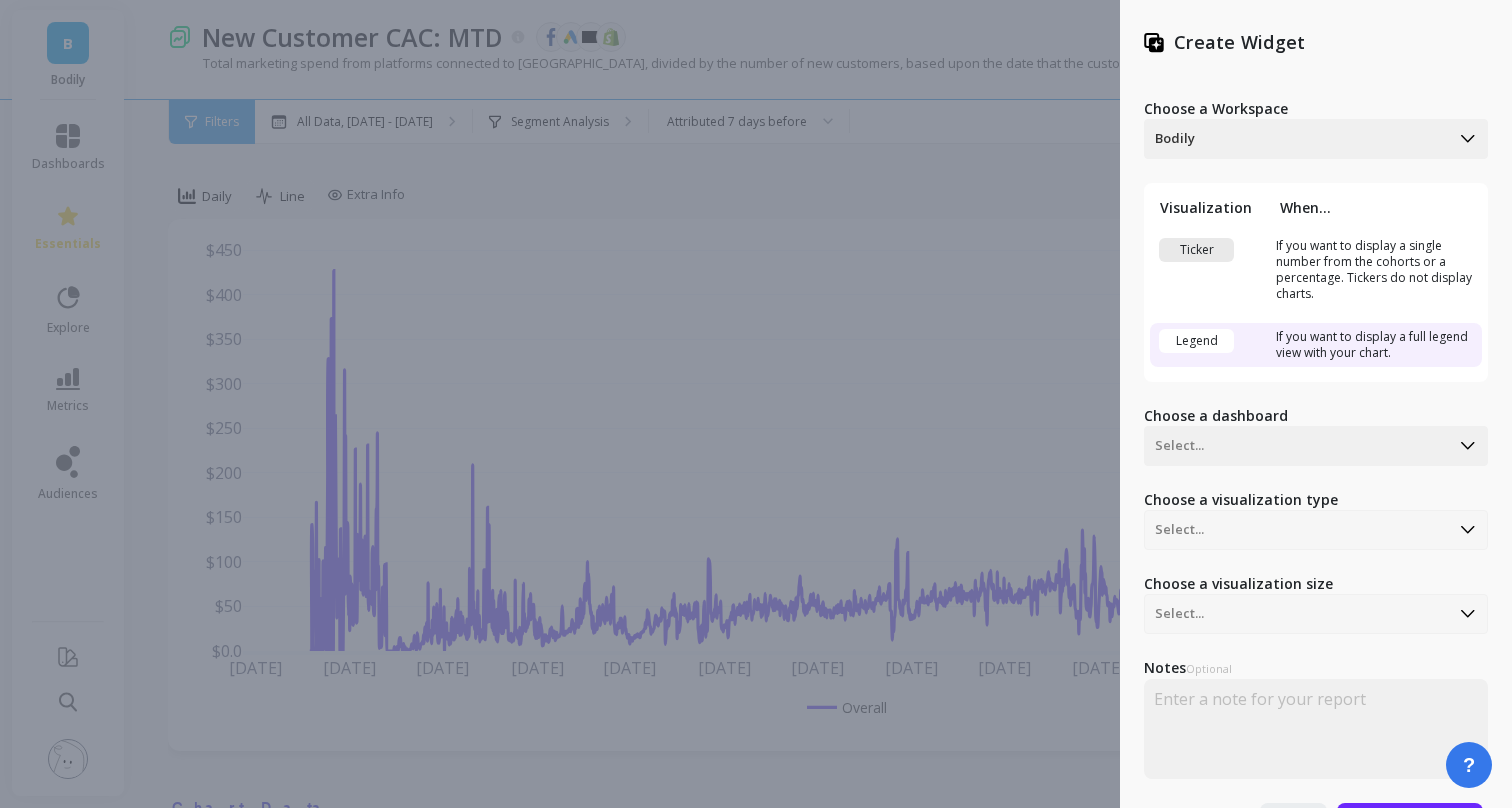 click on "Create Widget Choose a Workspace Bodily Visualization When... Ticker If you want to display a single number from the cohorts or a percentage. Tickers do not display charts. Legend If you want to display a full legend view with your chart. Choose a dashboard Select... Choose a visualization type Select... Choose a visualization size Select... Notes  Optional   Cancel   Save to dashboard" at bounding box center (756, 404) 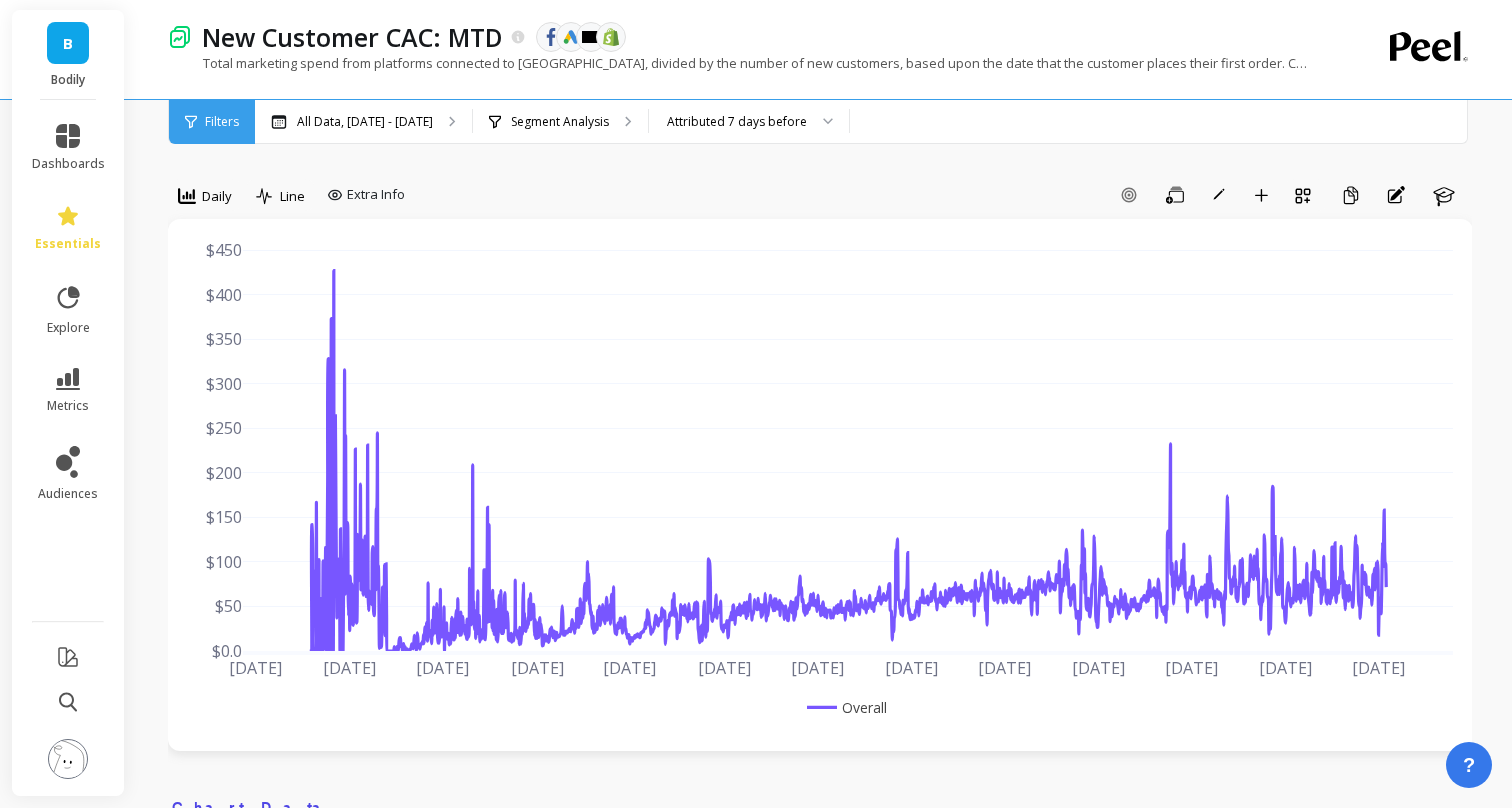click on "Add Goal
Save
Rename
Add to Dashboard
Create a Copy
Annotations
Learn" at bounding box center (942, 195) 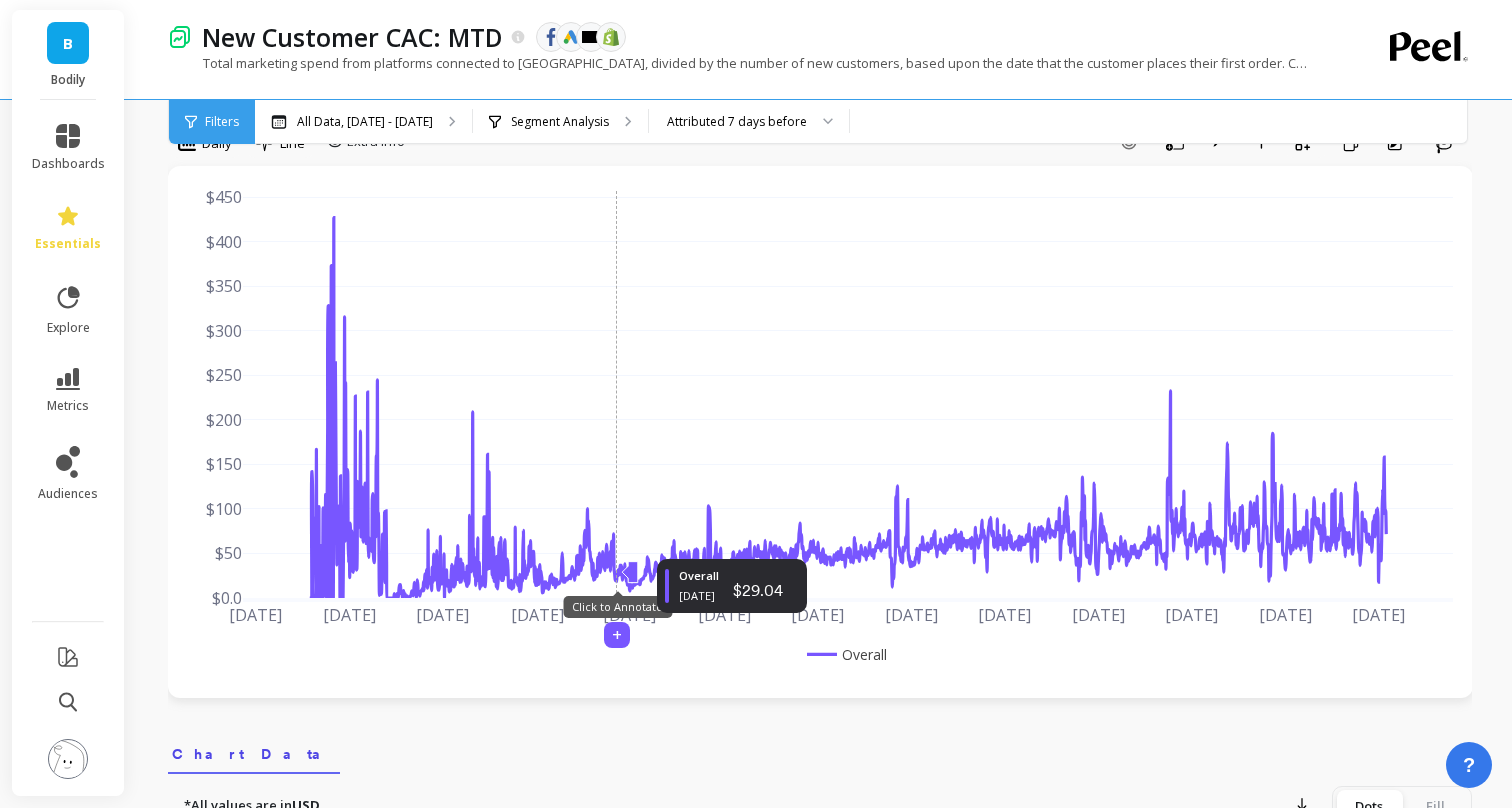 scroll, scrollTop: 0, scrollLeft: 0, axis: both 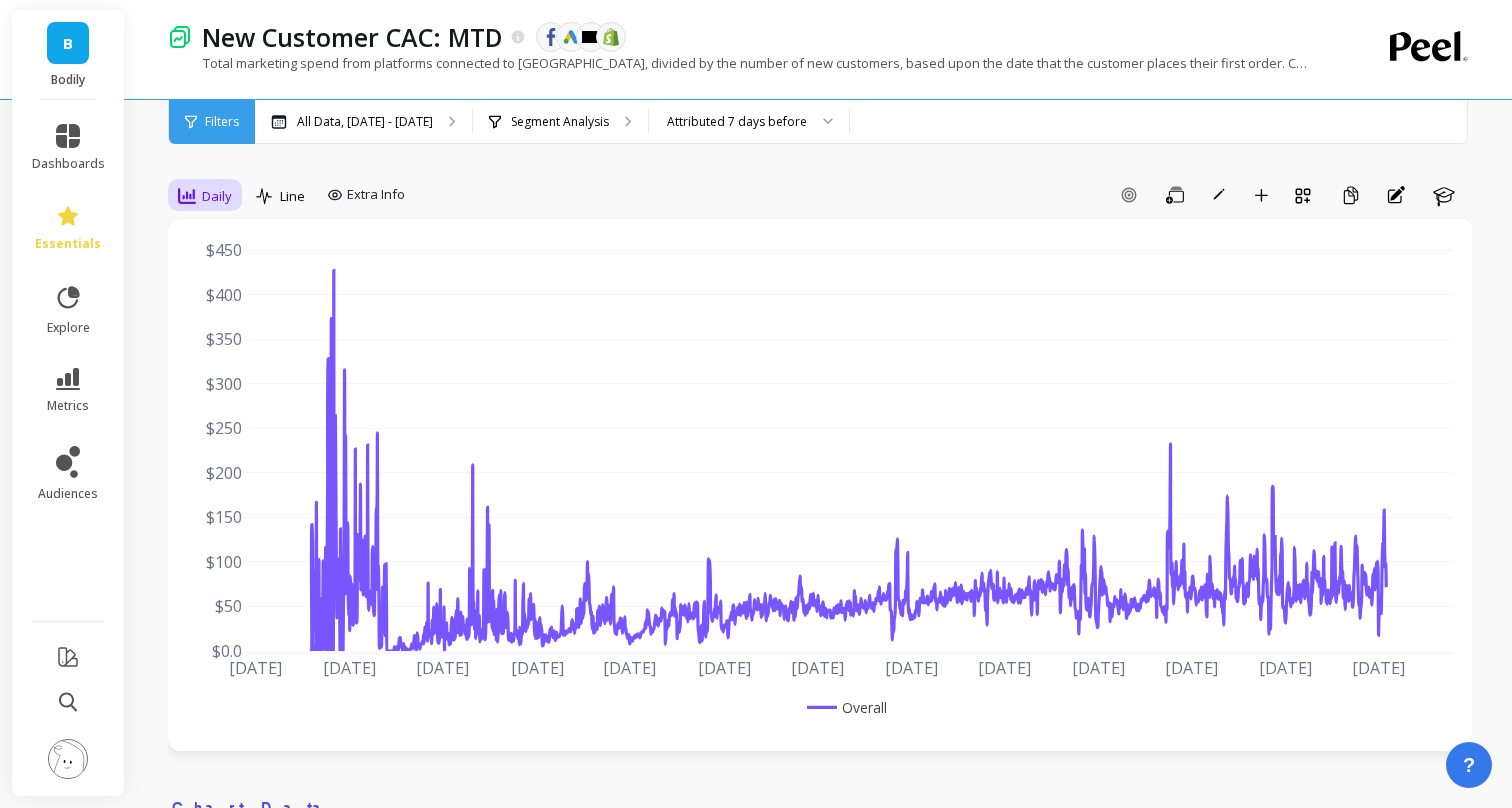 click on "Daily" at bounding box center [217, 196] 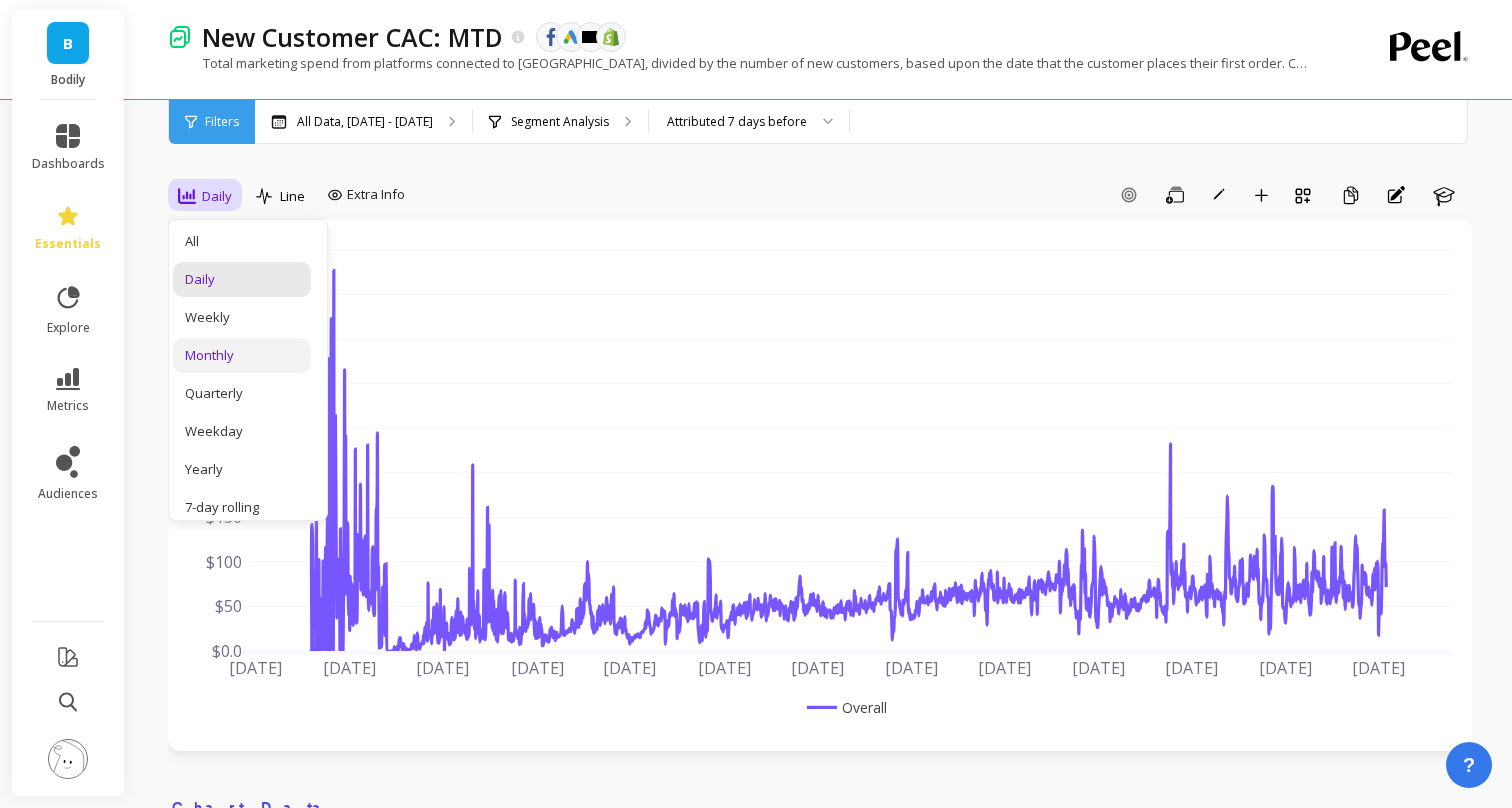 click on "Monthly" at bounding box center (242, 355) 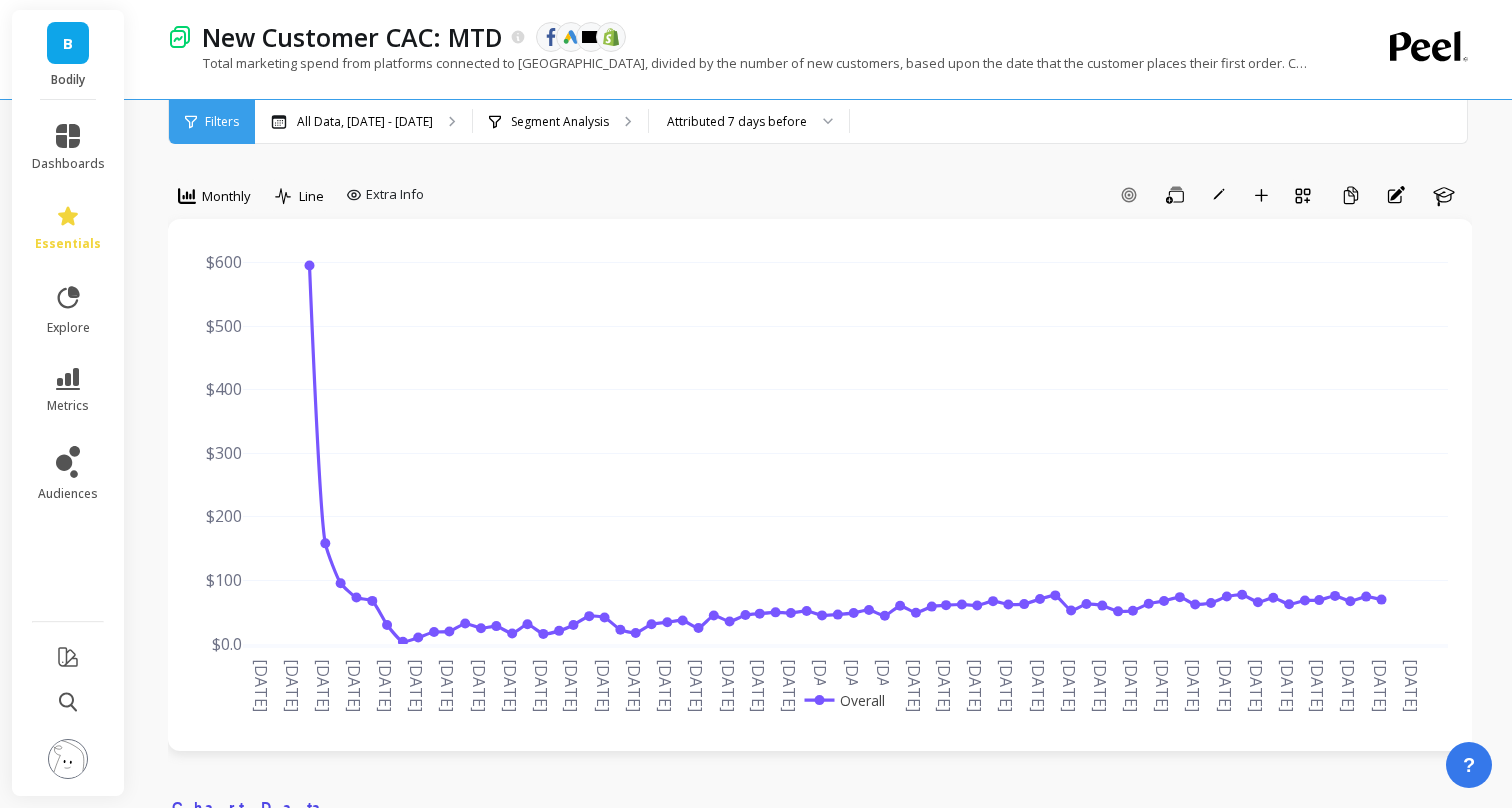 click on "option Monthly, selected. Monthly Line Extra Info Add Goal
Save
Rename
Add to Dashboard
Create a Copy
Annotations
Learn
Jul 2019 Sep 2019 Nov 2019 Jan 2020 Mar 2020 May 2020 Jul 2020 Sep 2020 Nov 2020 Jan 2021 Mar 2021 May 2021 Jul 2021 Sep 2021 Nov 2021 Jan 2022 Mar 2022 May 2022 Jul 2022 Sep 2022 Nov 2022 Jan 2023 Mar 2023 May 2023 Jul 2023 Sep 2023 Nov 2023 Jan 2024 Mar 2024 May 2024 Jul 2024 Sep 2024 Nov 2024 Jan 2025 Mar 2025 May 2025 Jul 2025 Sep 2025 Nov 2025 $0.0 $100 $200 $300 $400 $500 $600 Overall Select a tab Chart Data Chart Data *All values are in  USD. Export Dots Fill $595 $158 $96 $73 $68 $30 $3 $10 $19 $20 Value Average Sum Max Min Oct 19   $595.36 Nov 19   $158.34 Dec 19   $95.57 Jan 20   $73.06 Feb 20   $67.80 Mar 20   $30.00 Apr 20   $3.47 May 20   $10.21 Jun 20   $18.87 Jul 20   $19.79 Overall Overall Values are 30%  above  avg. Values are 30%  below  avg. Goals for Customer Acquisition Cost - Order (AW 7) Active Goals Create a goal" at bounding box center [820, 1147] 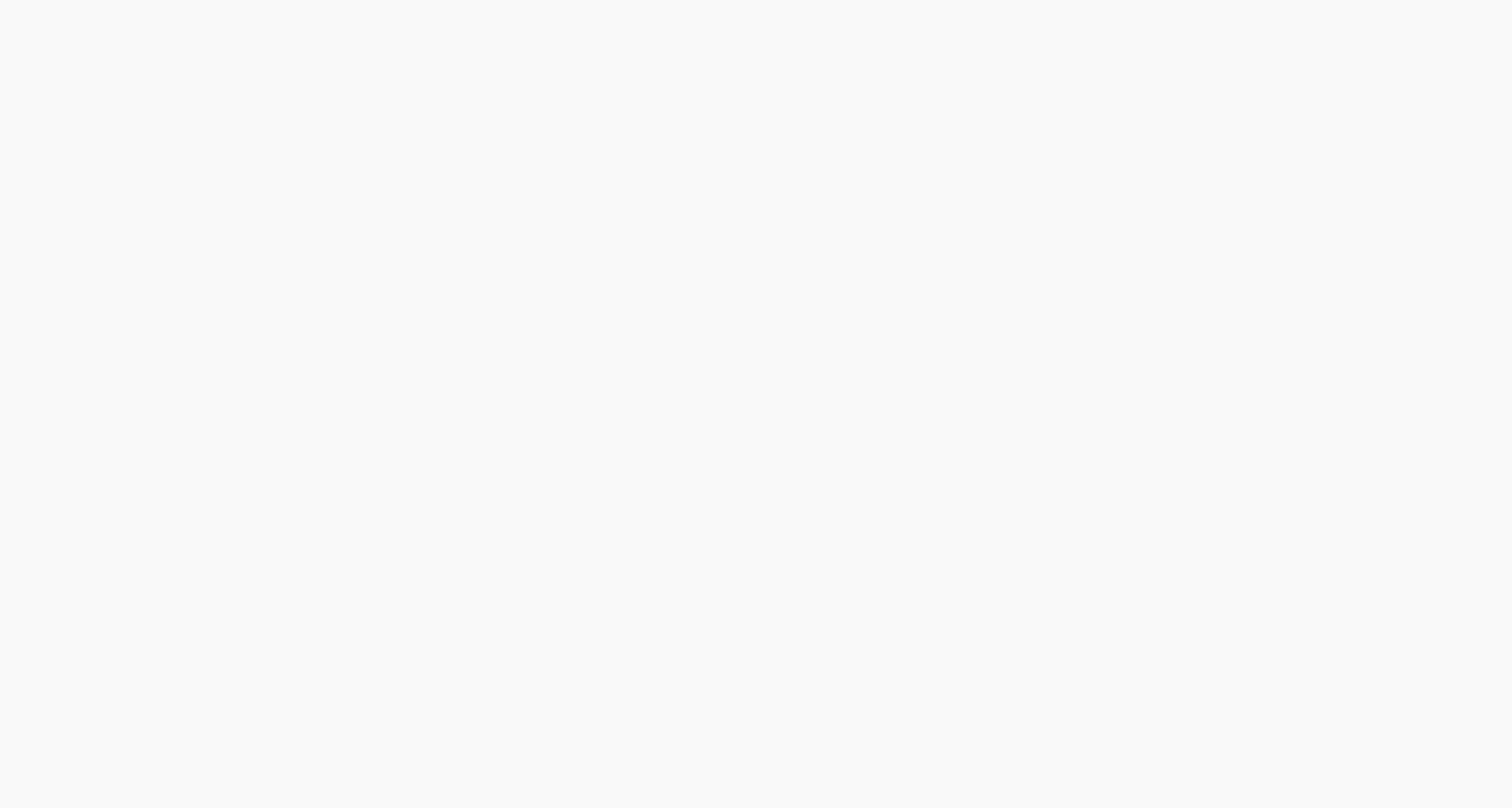 scroll, scrollTop: 0, scrollLeft: 0, axis: both 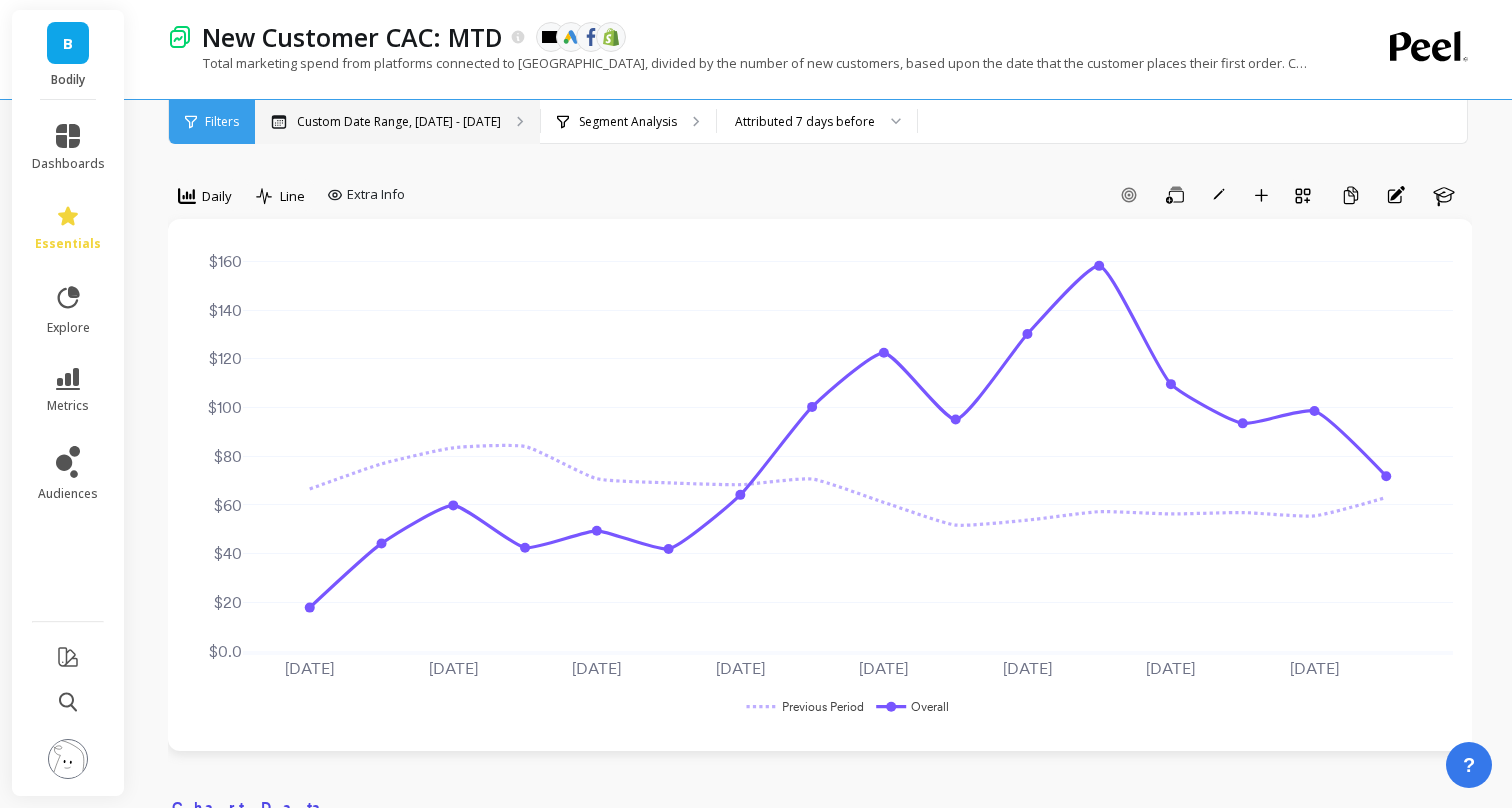 click on "Custom Date Range,  [DATE] - [DATE]" at bounding box center [399, 122] 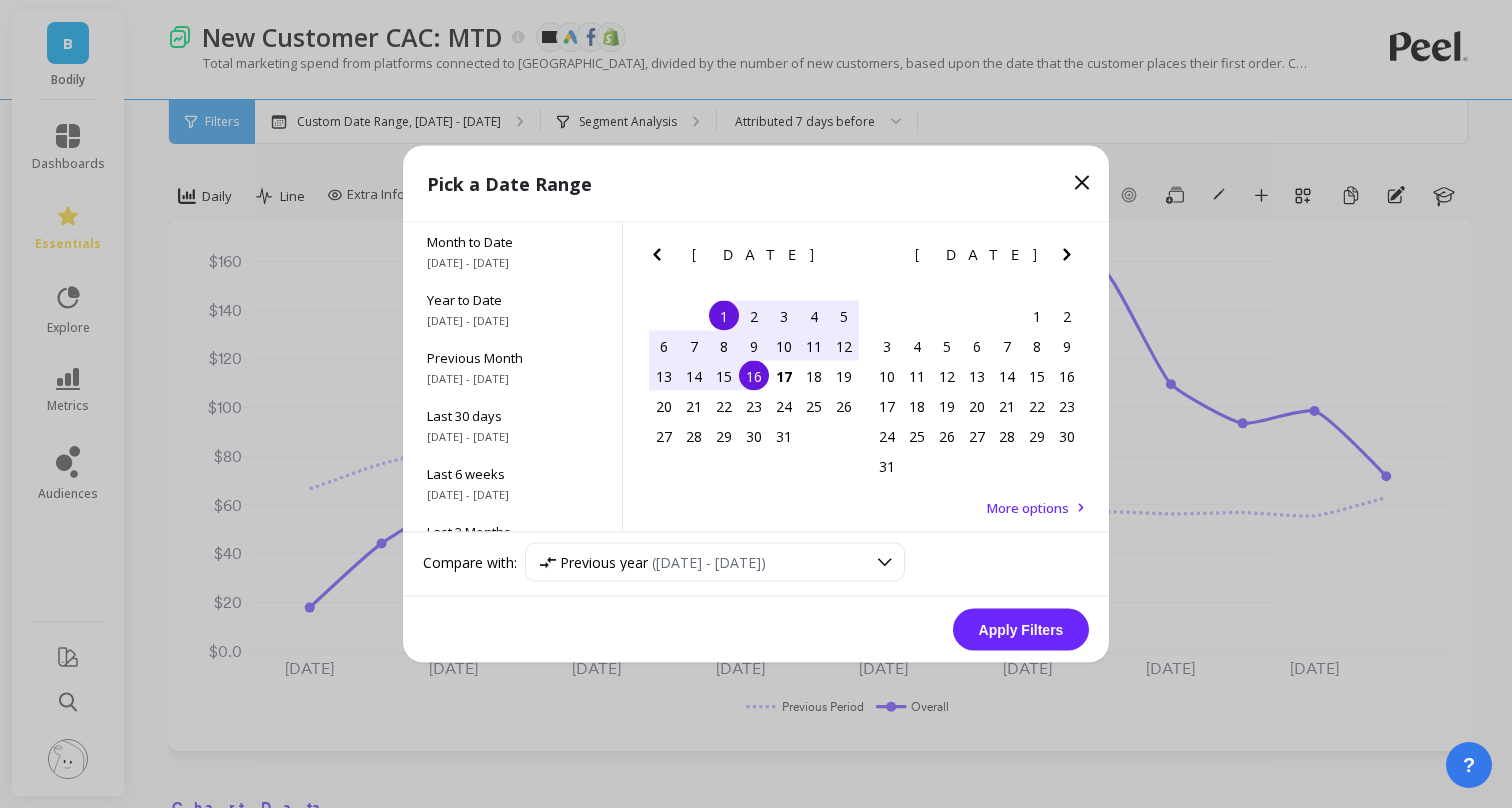 click 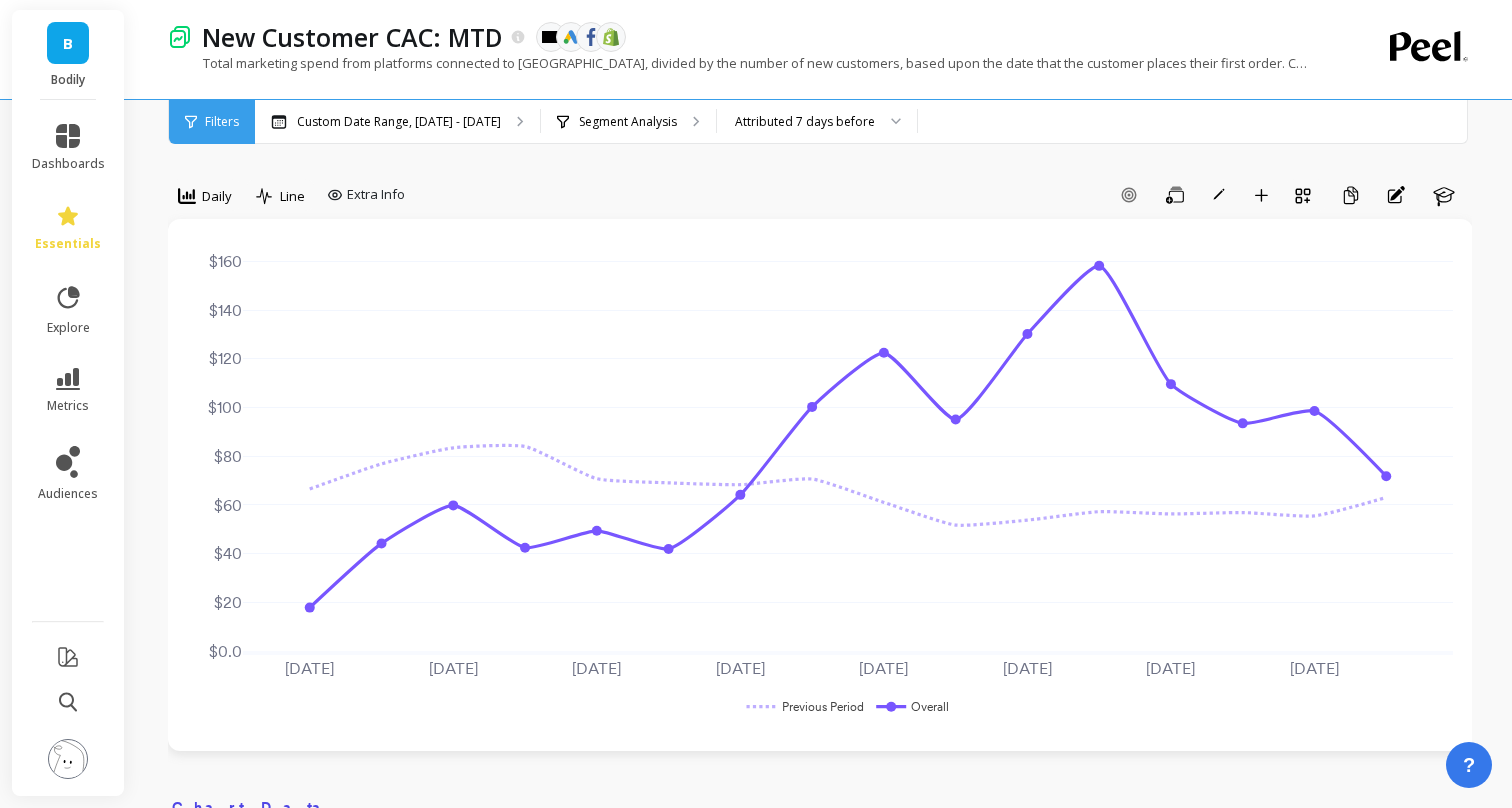 click on "New Customer CAC: MTD The data you are viewing comes from: Klaviyo Google Ads Facebook Ads Shopify" at bounding box center [750, 37] 